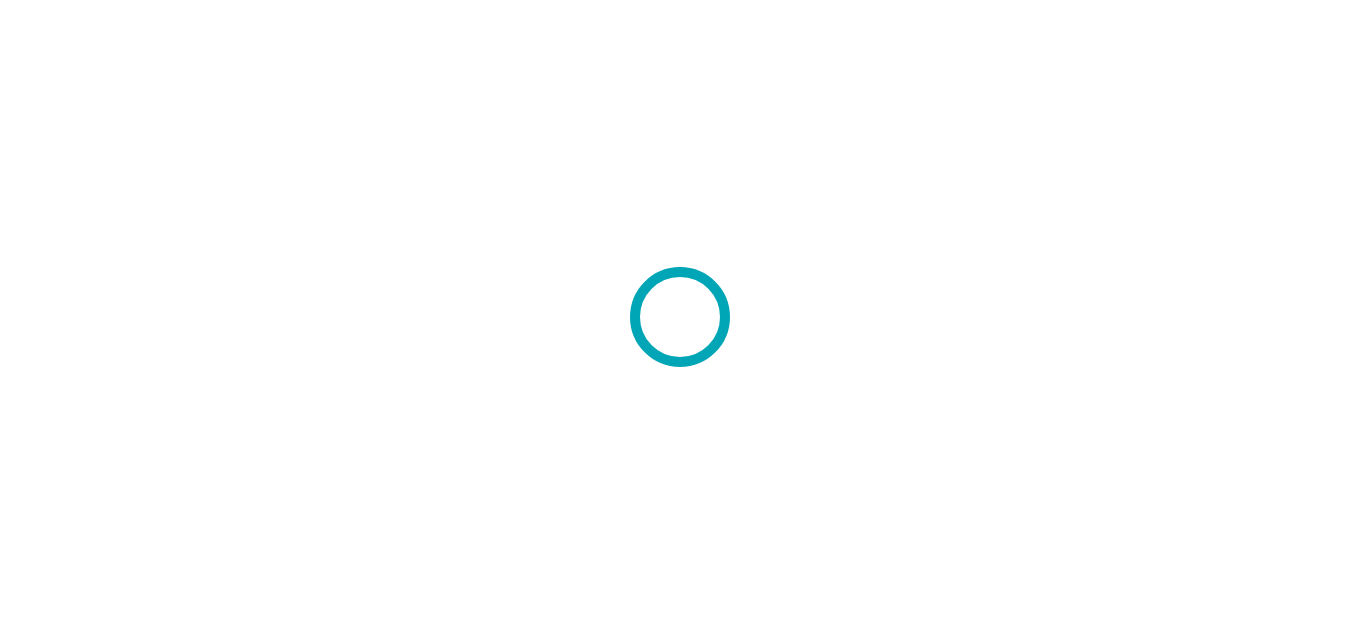 scroll, scrollTop: 0, scrollLeft: 0, axis: both 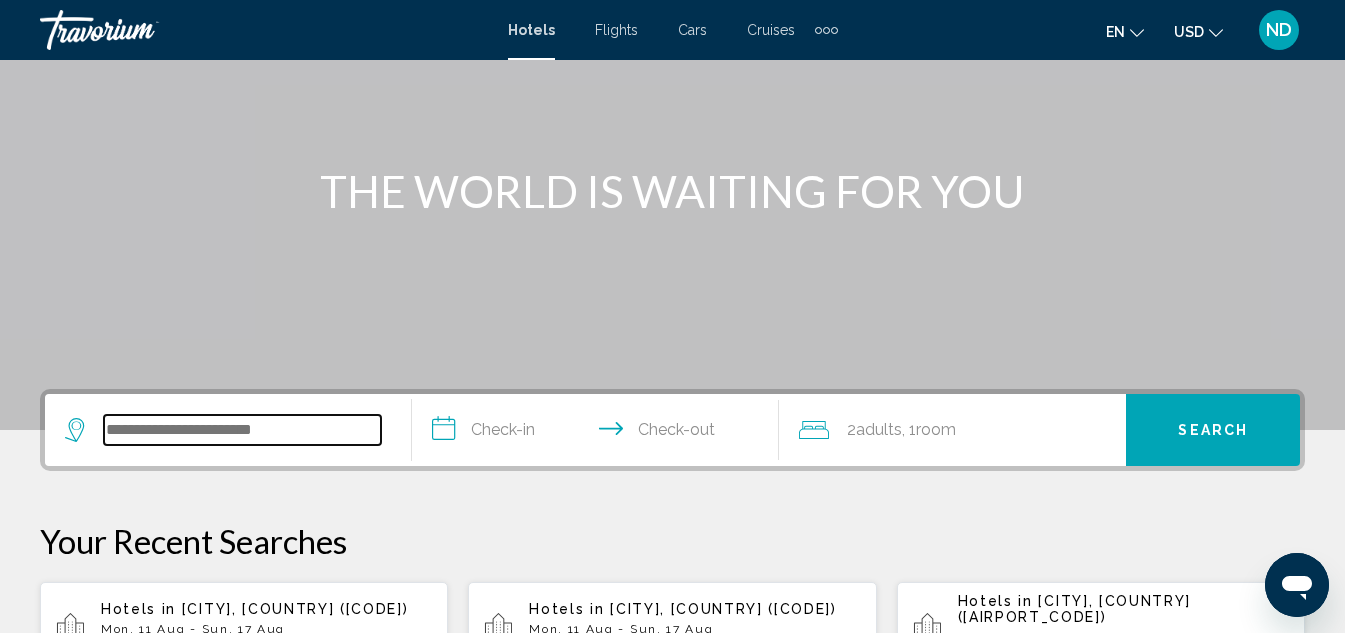 click at bounding box center (242, 430) 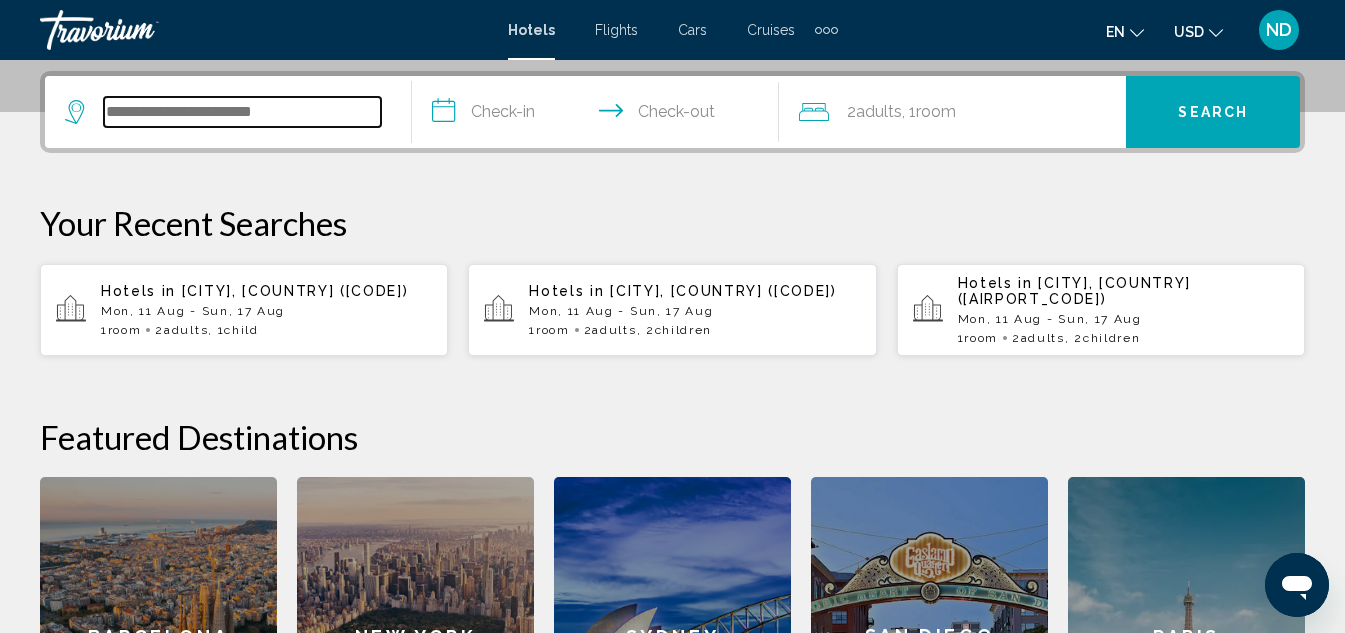 scroll, scrollTop: 494, scrollLeft: 0, axis: vertical 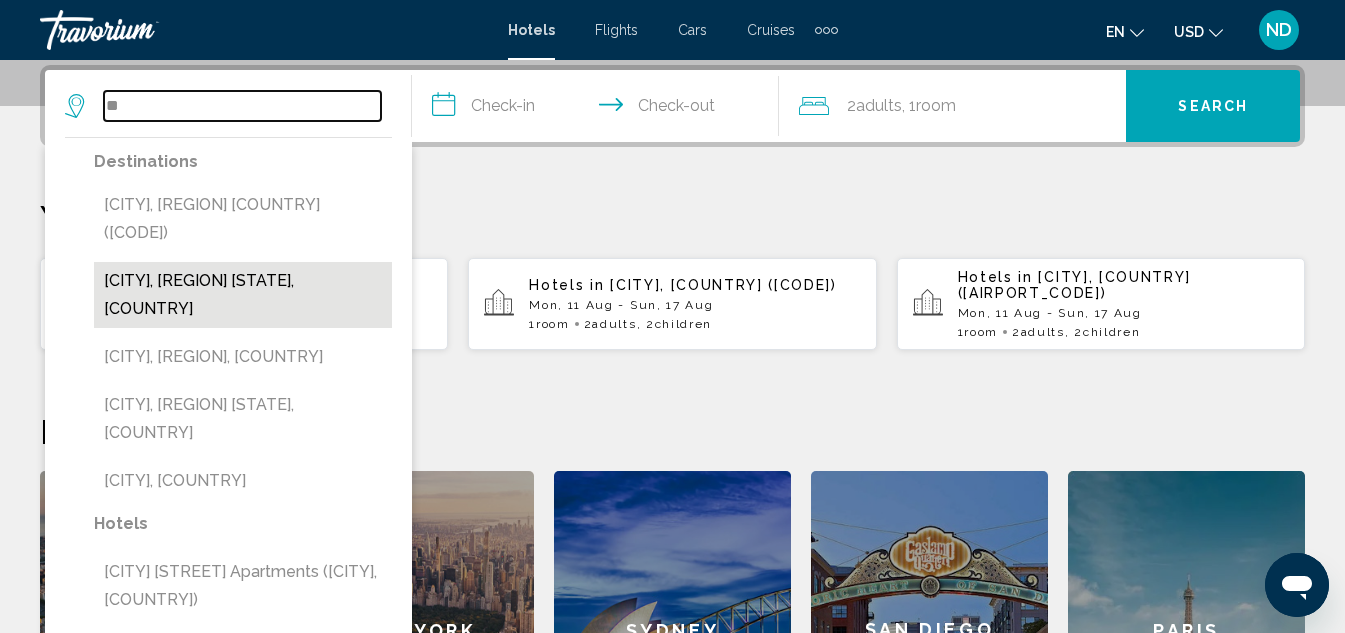 type on "*" 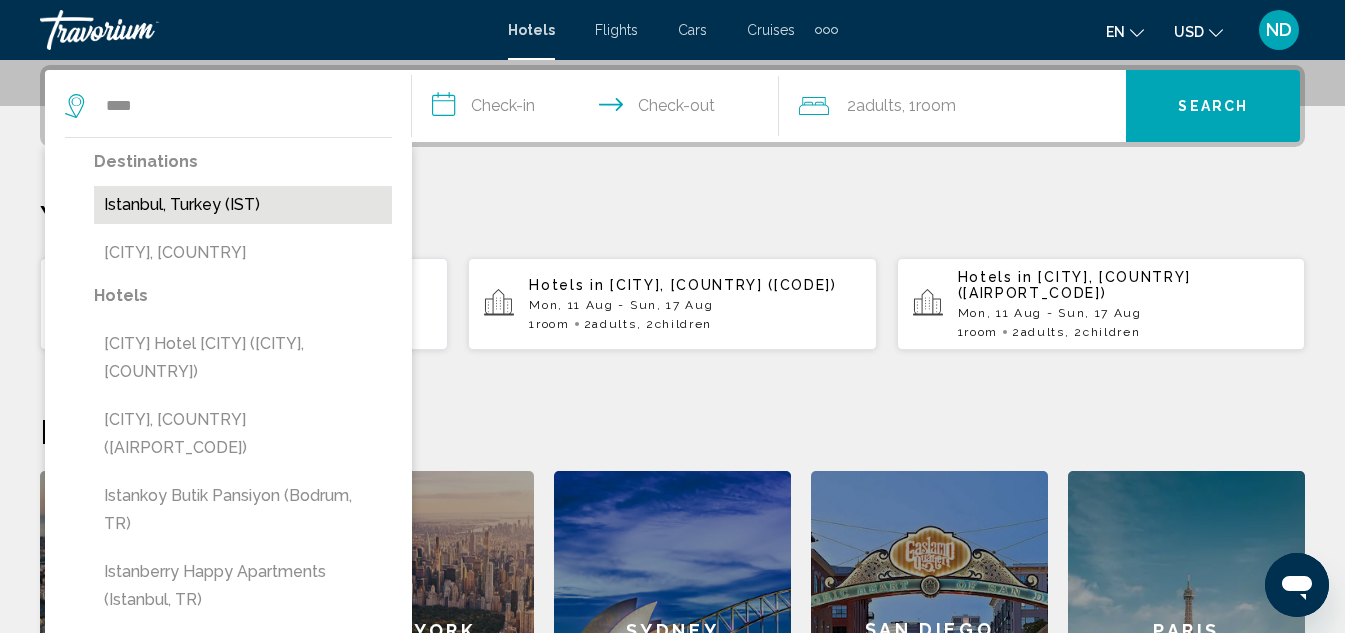 click on "Istanbul, Turkey (IST)" at bounding box center [243, 205] 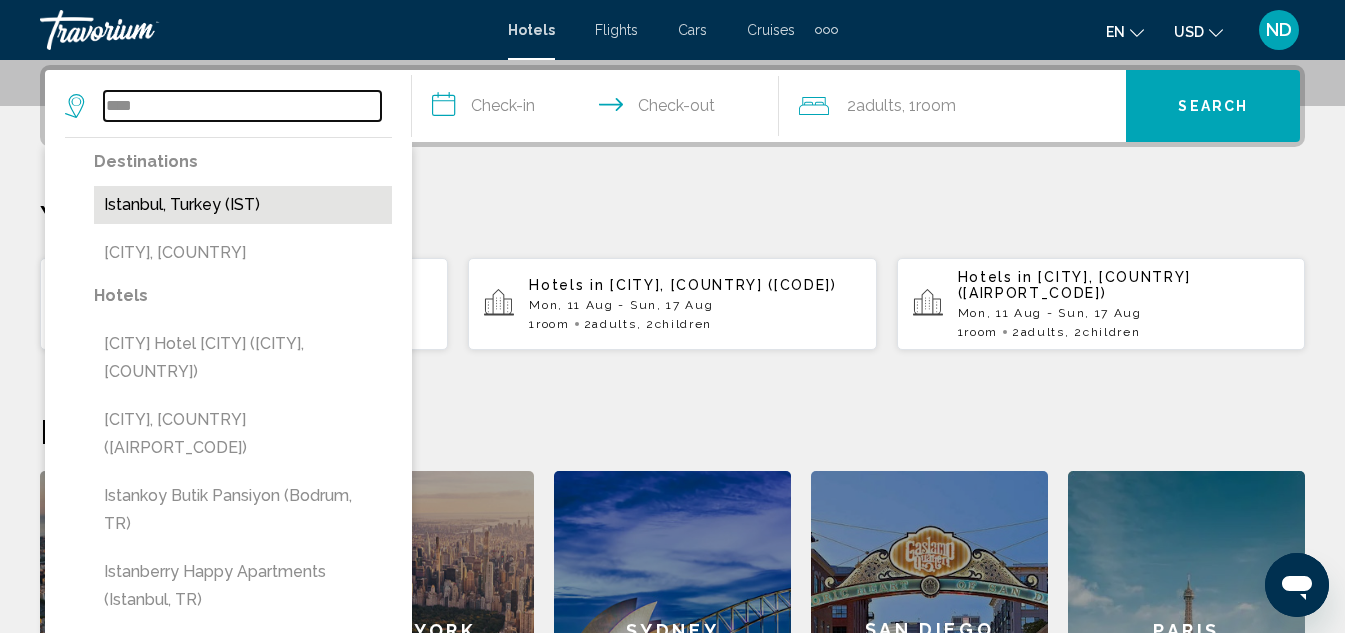 type on "**********" 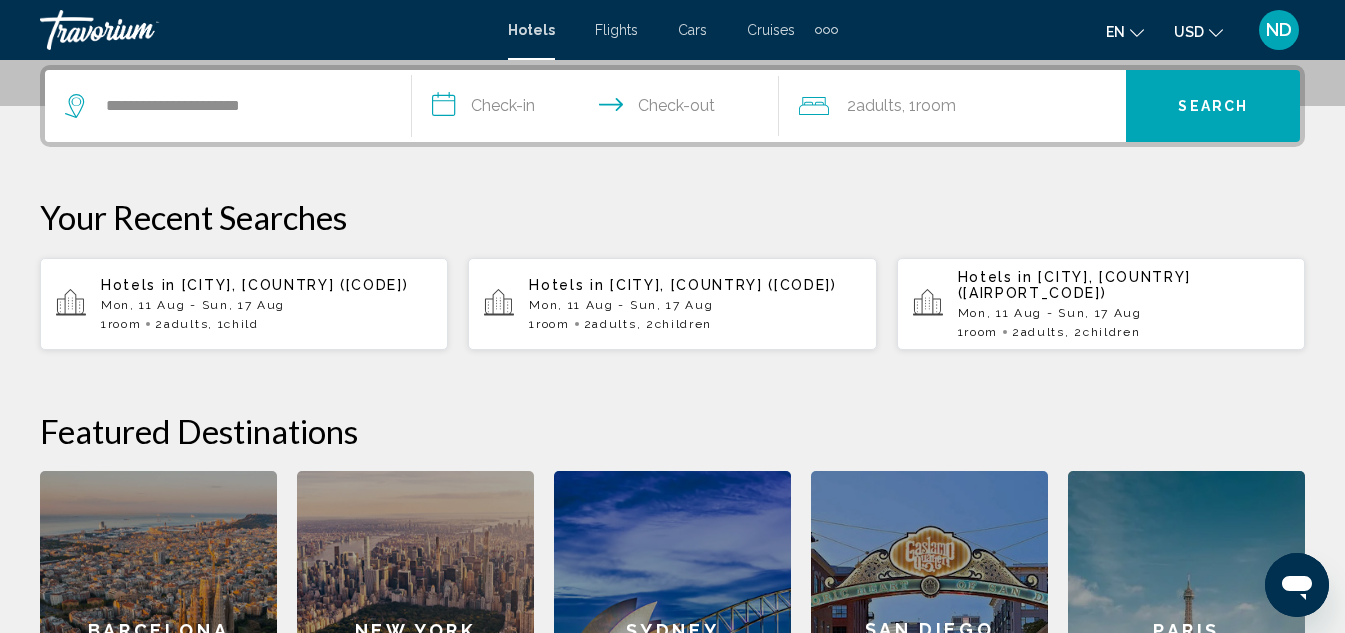 click on "**********" at bounding box center (599, 109) 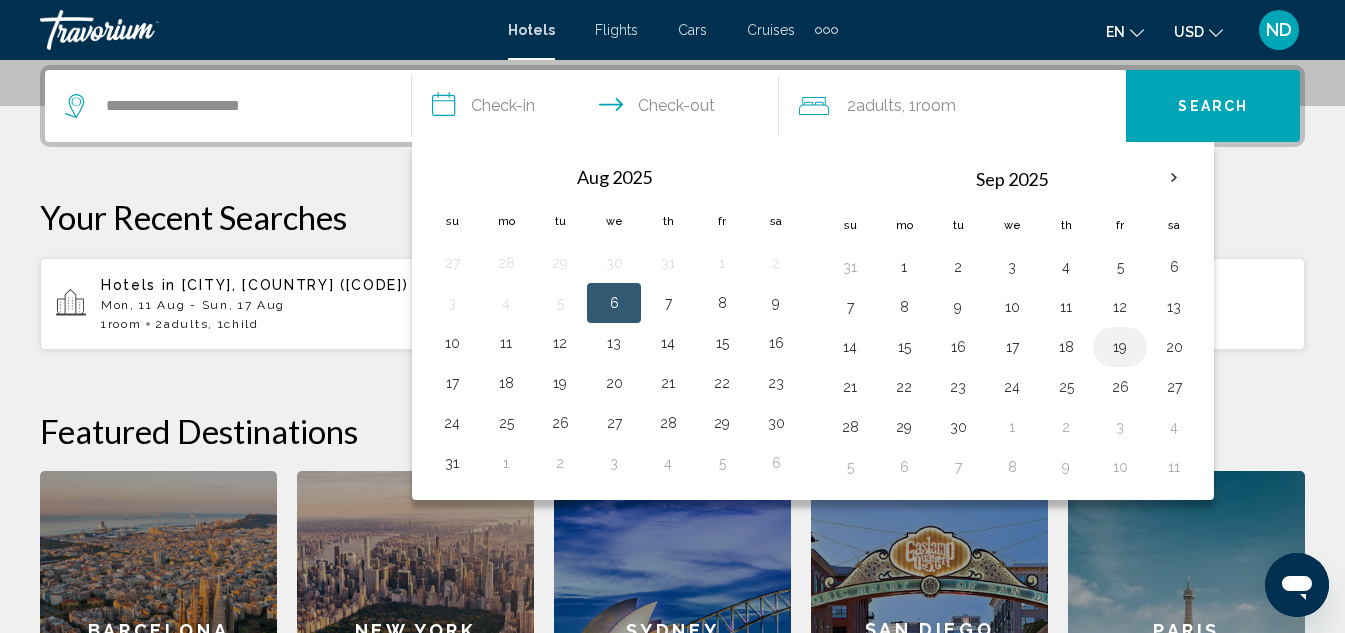 click on "19" at bounding box center [1120, 347] 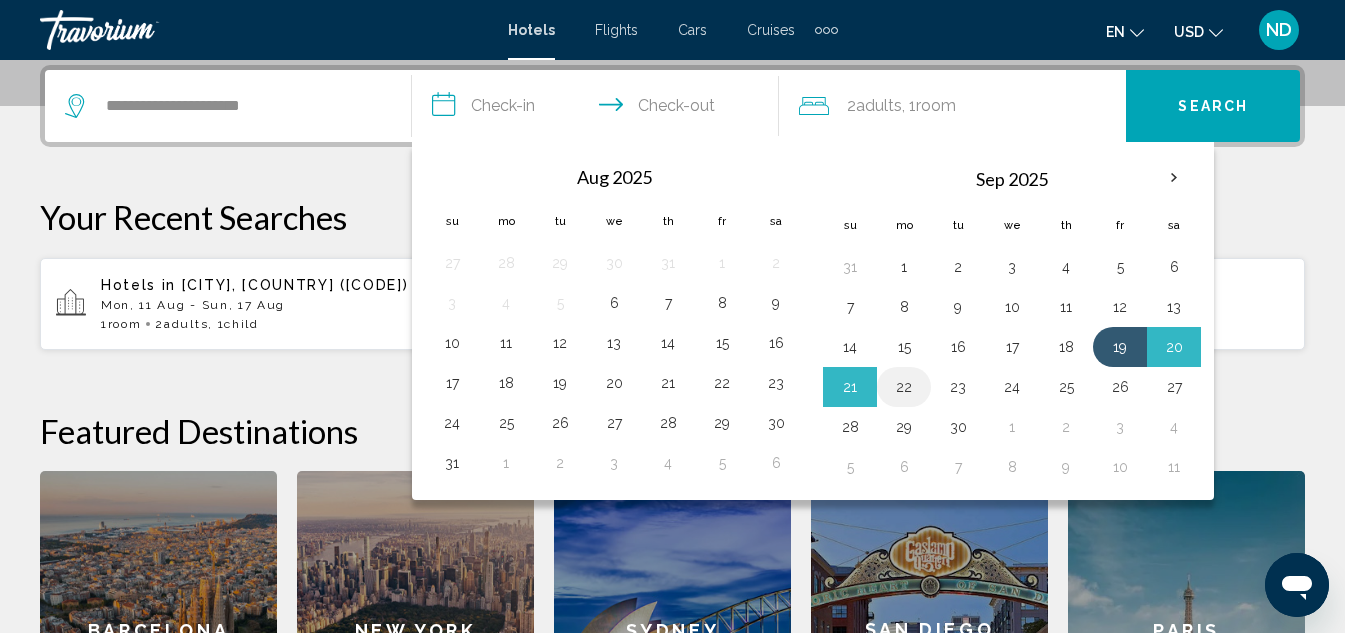 click on "22" at bounding box center (904, 387) 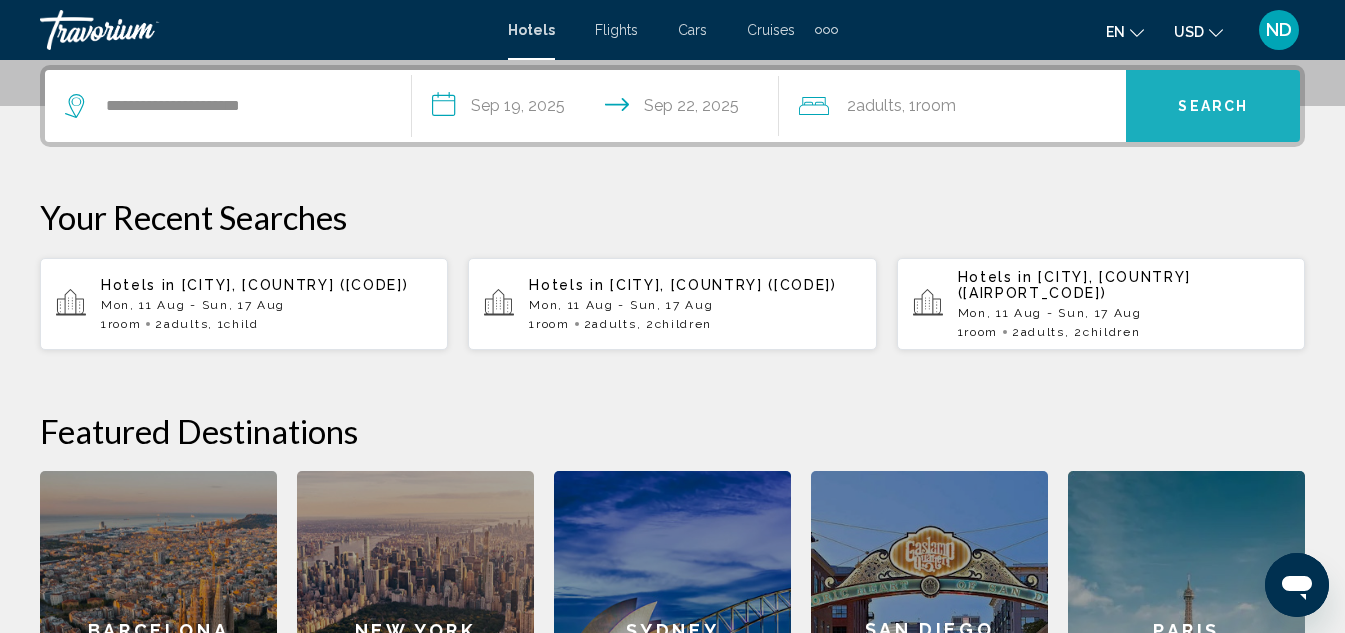 click on "Search" at bounding box center [1213, 107] 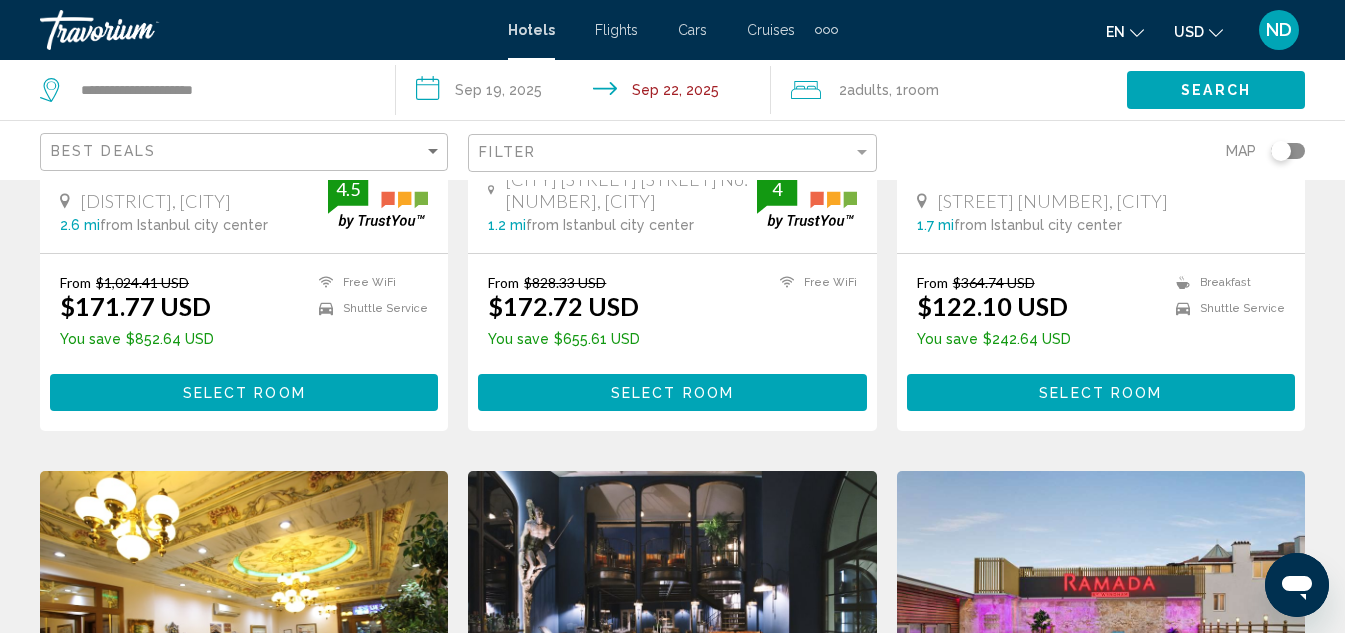 scroll, scrollTop: 0, scrollLeft: 0, axis: both 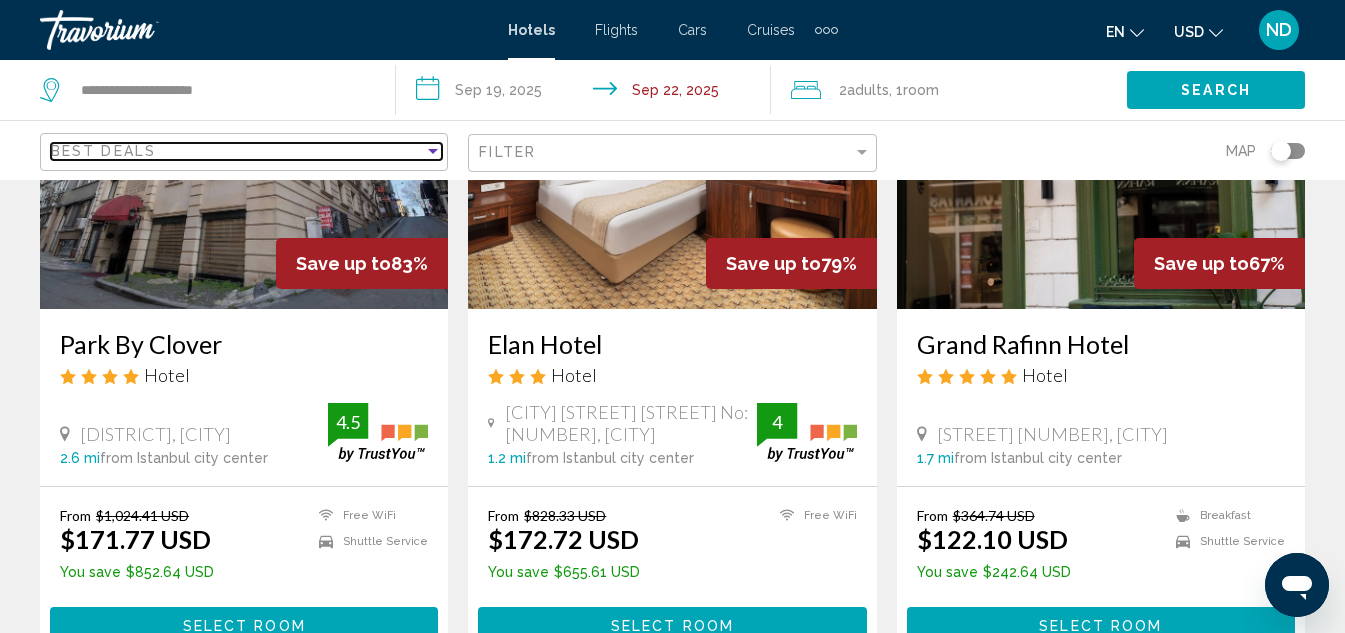 click at bounding box center (433, 151) 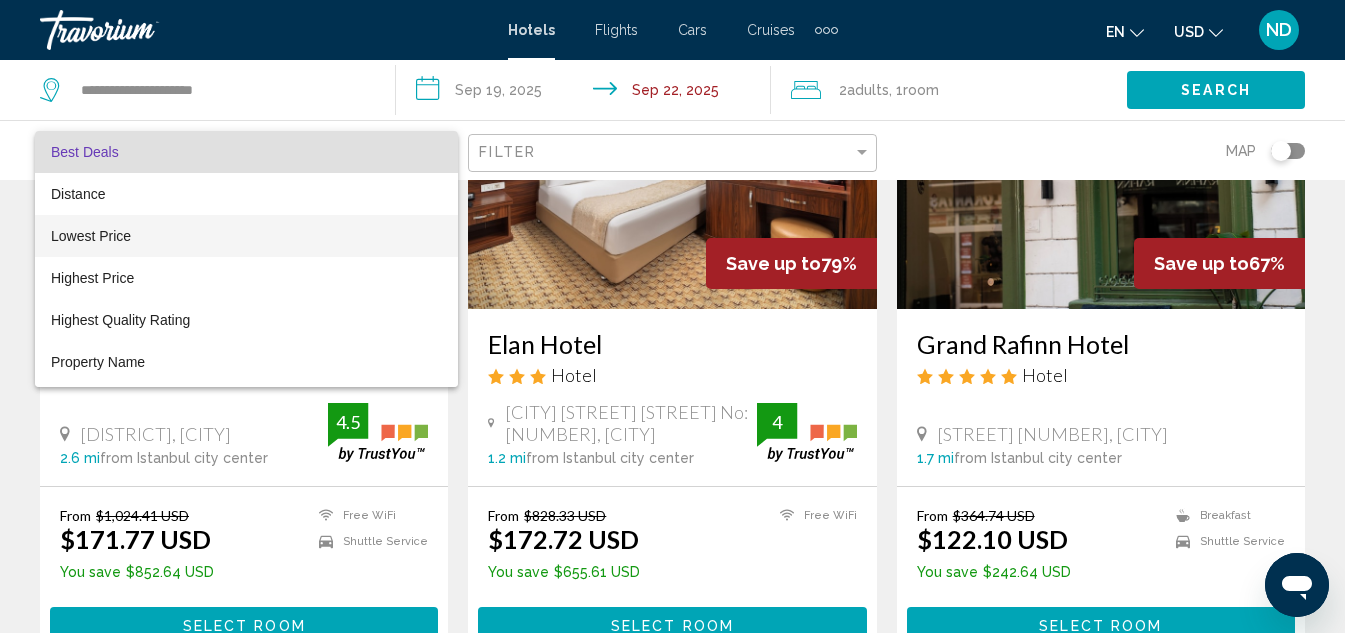 click on "Lowest Price" at bounding box center [246, 236] 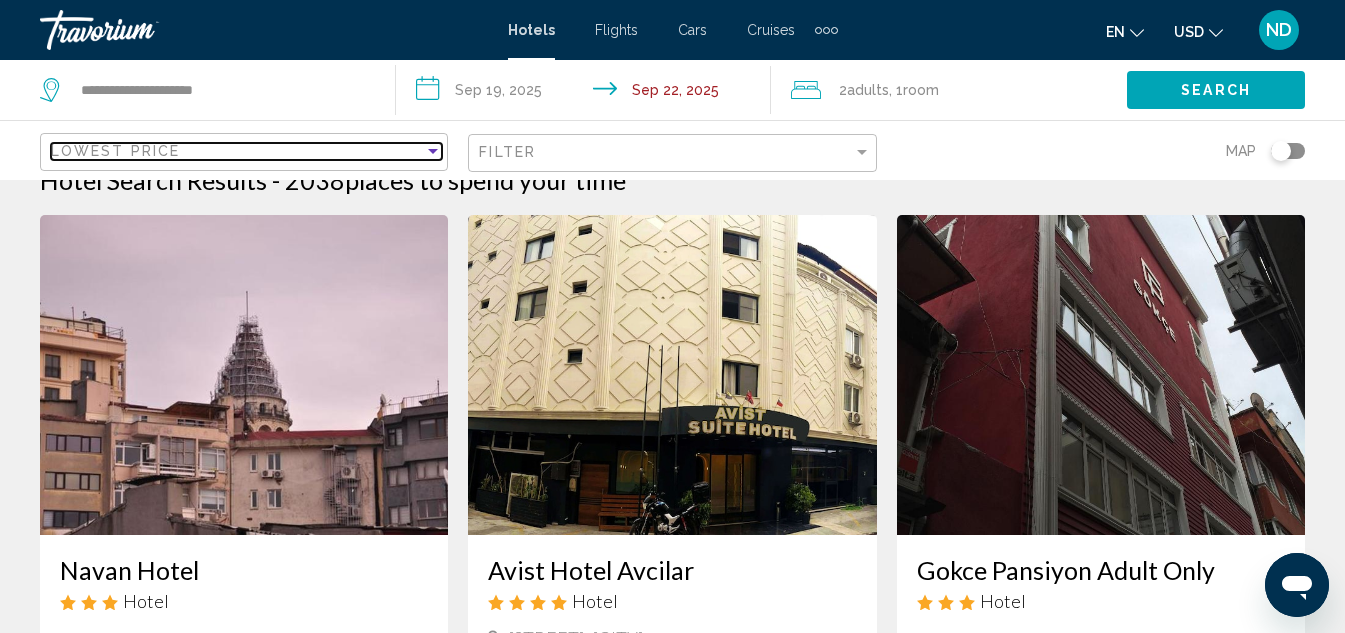 scroll, scrollTop: 116, scrollLeft: 0, axis: vertical 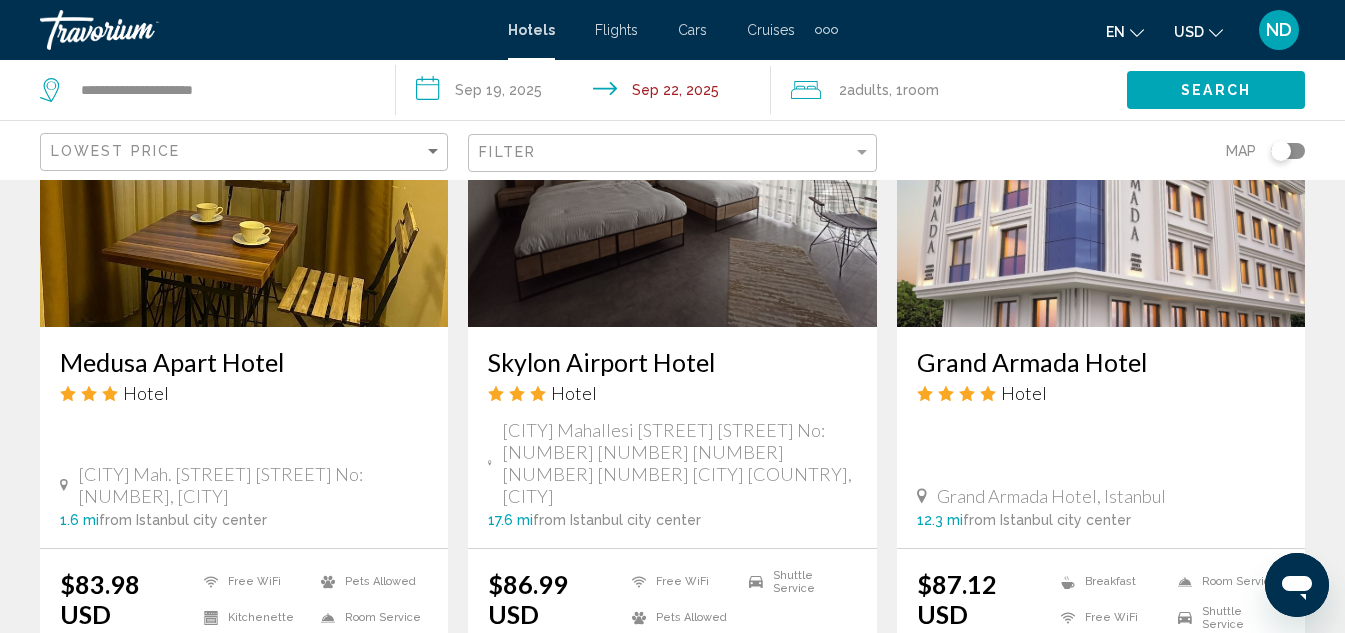 click on "Select Room" at bounding box center (1100, 716) 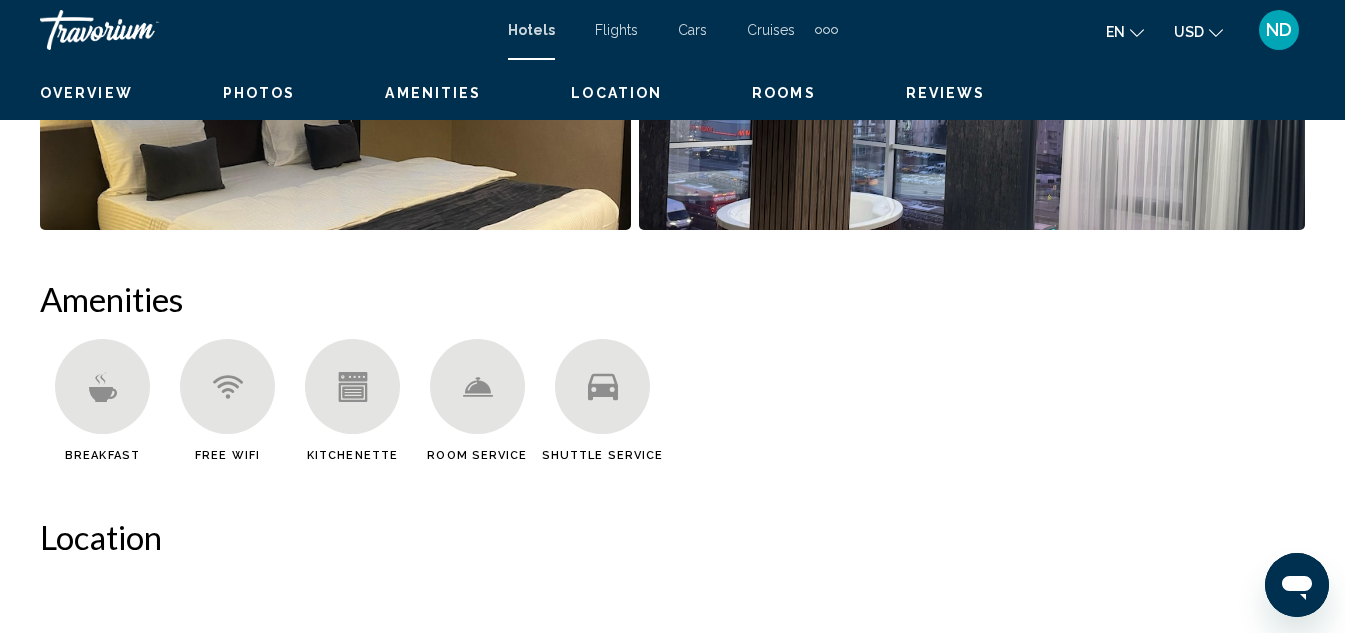 scroll, scrollTop: 219, scrollLeft: 0, axis: vertical 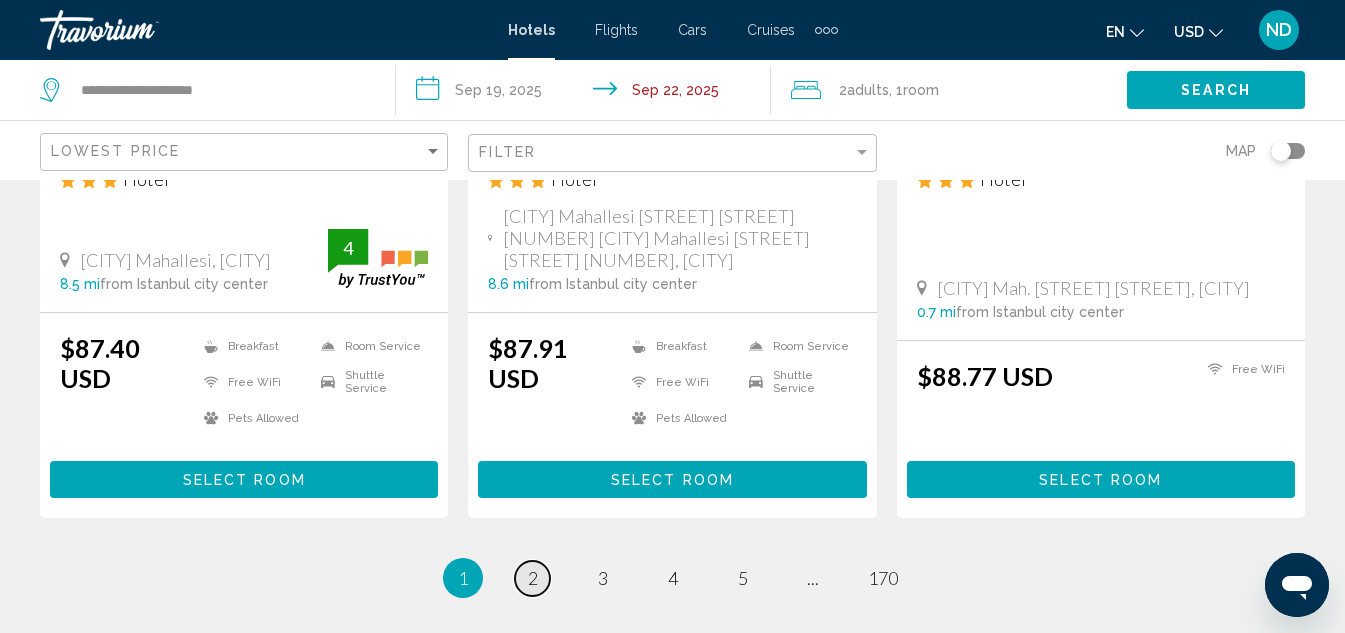 click on "2" at bounding box center (533, 578) 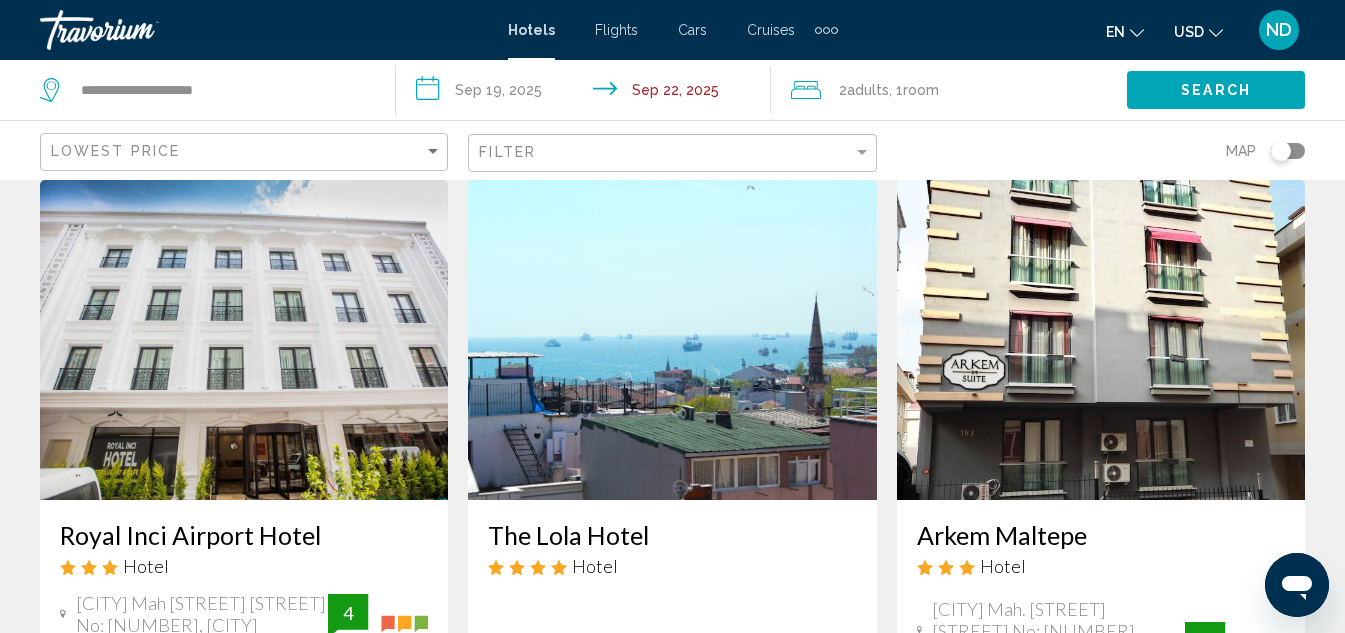 scroll, scrollTop: 0, scrollLeft: 0, axis: both 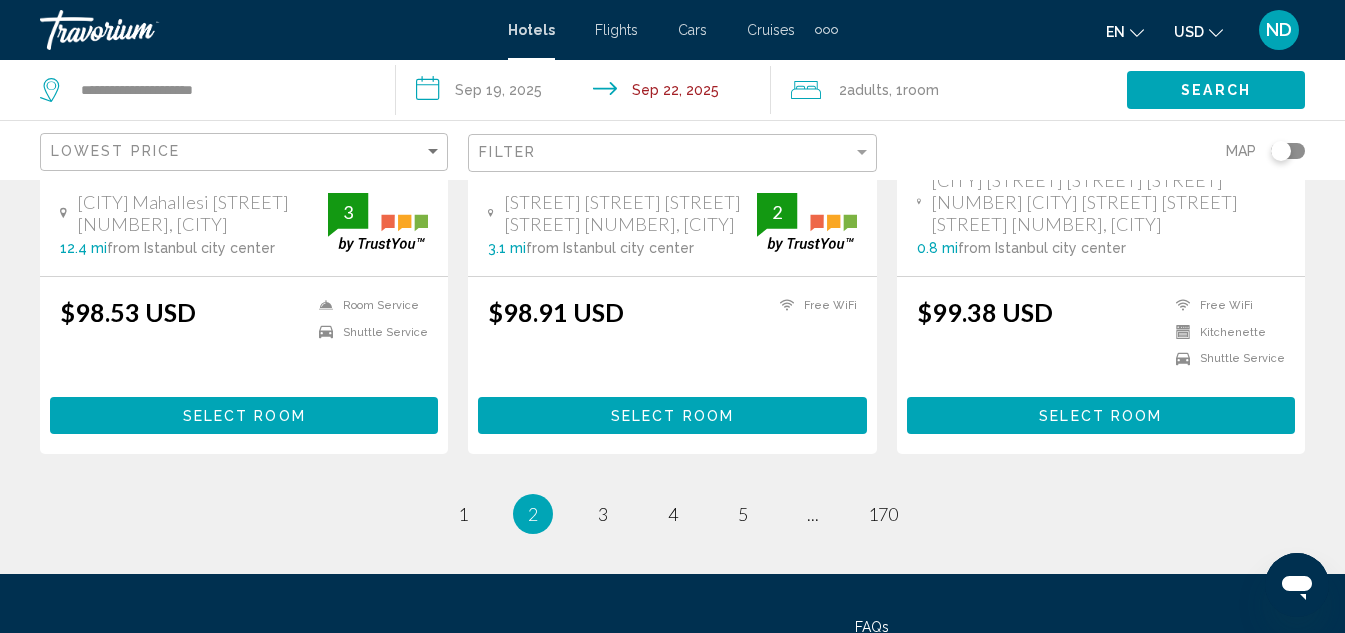 click on "[NUMBER] / [NUMBER] page [NUMBER] You're on page [NUMBER] page [NUMBER] page [NUMBER] page [NUMBER] page ... page [NUMBER]" at bounding box center (672, 514) 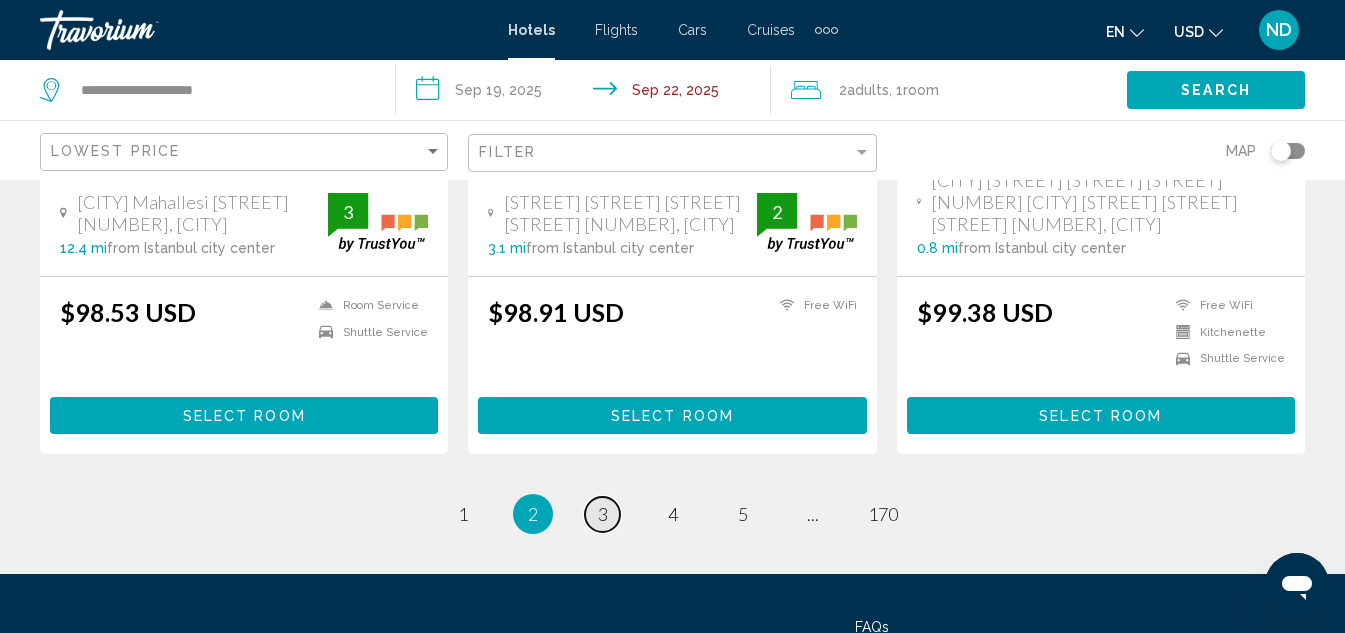 click on "3" at bounding box center (603, 514) 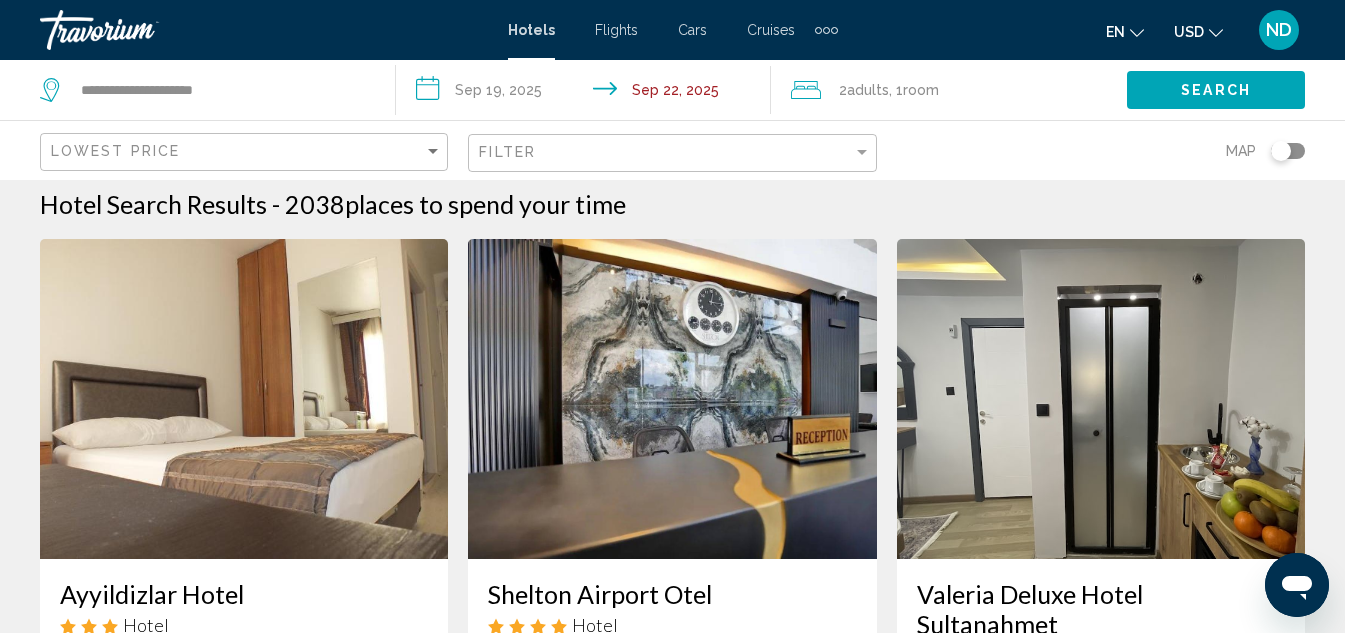 scroll, scrollTop: 0, scrollLeft: 0, axis: both 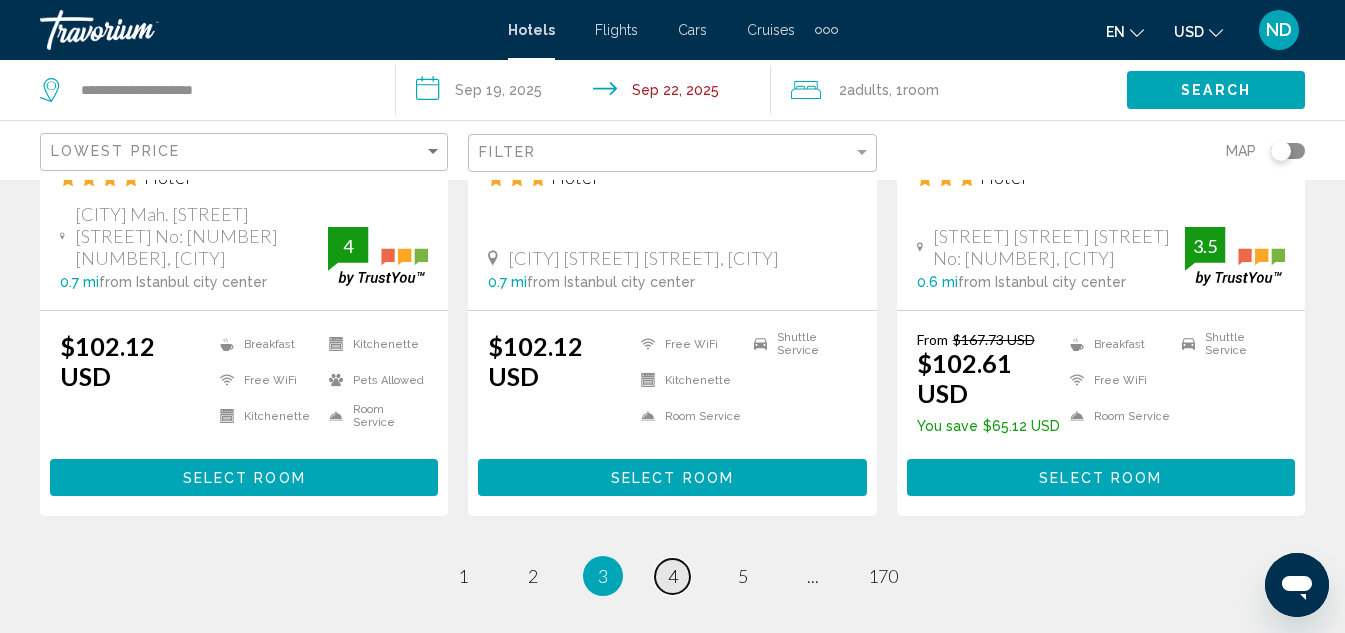 click on "4" at bounding box center [673, 576] 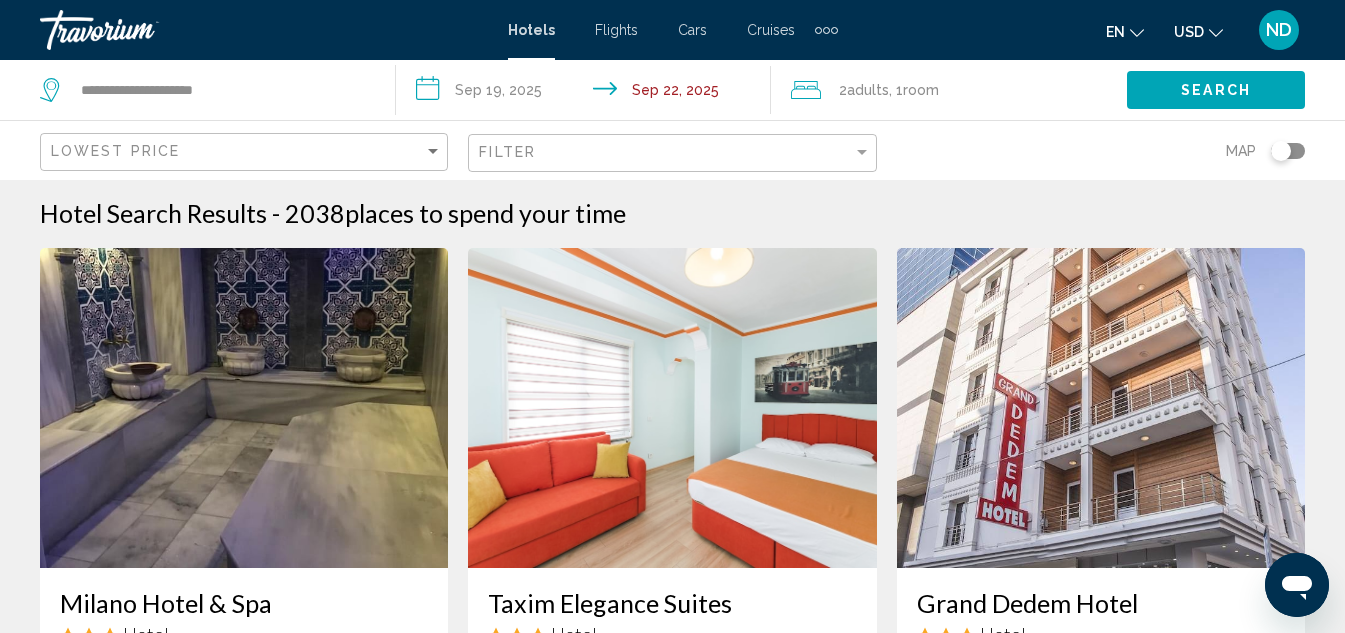 scroll, scrollTop: 0, scrollLeft: 0, axis: both 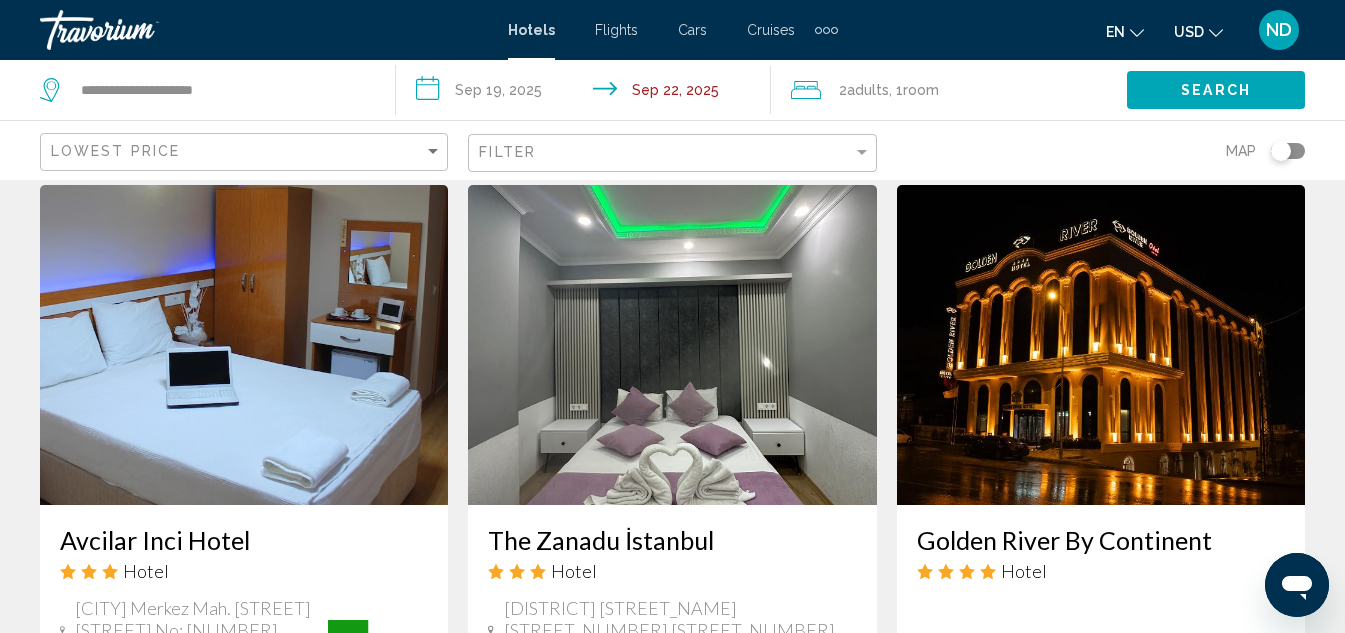 click at bounding box center [1101, 345] 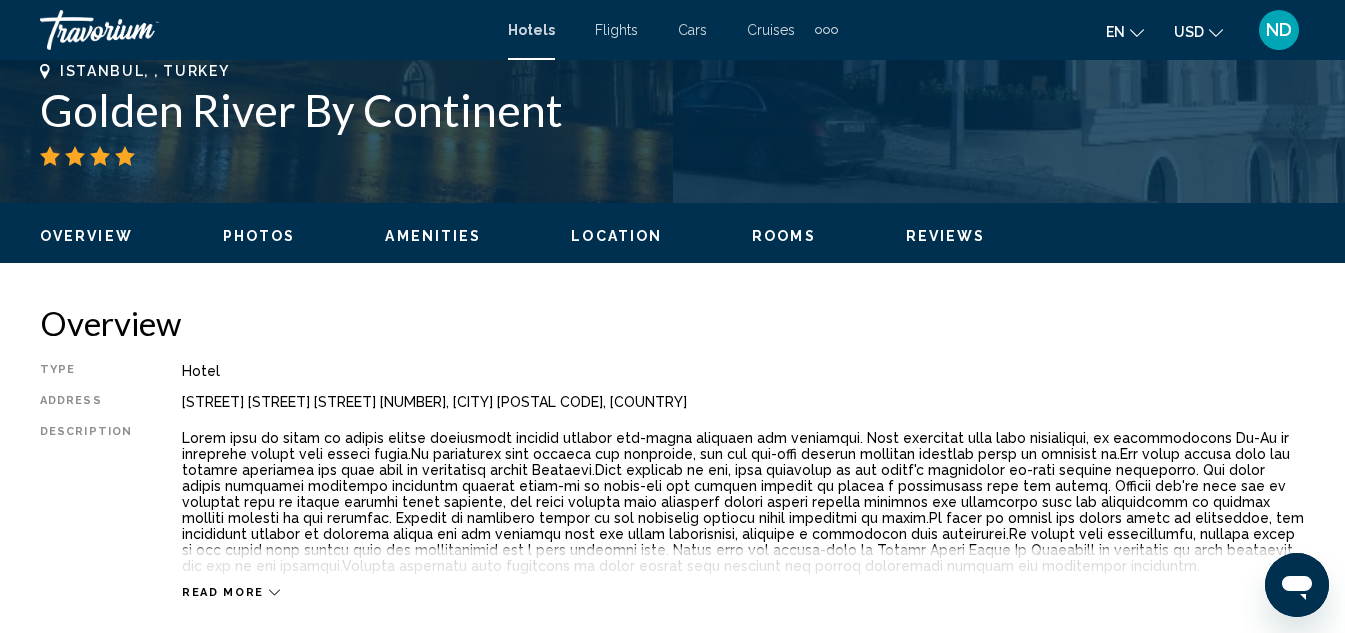 scroll, scrollTop: 218, scrollLeft: 0, axis: vertical 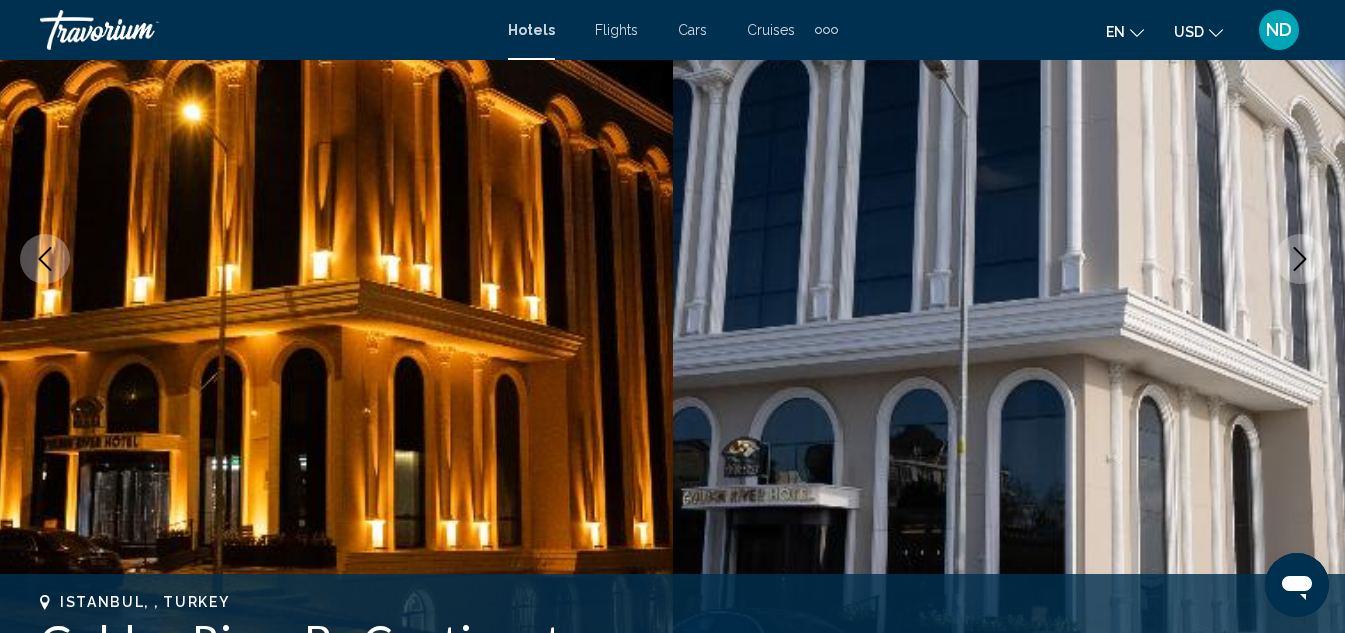 click at bounding box center (1300, 259) 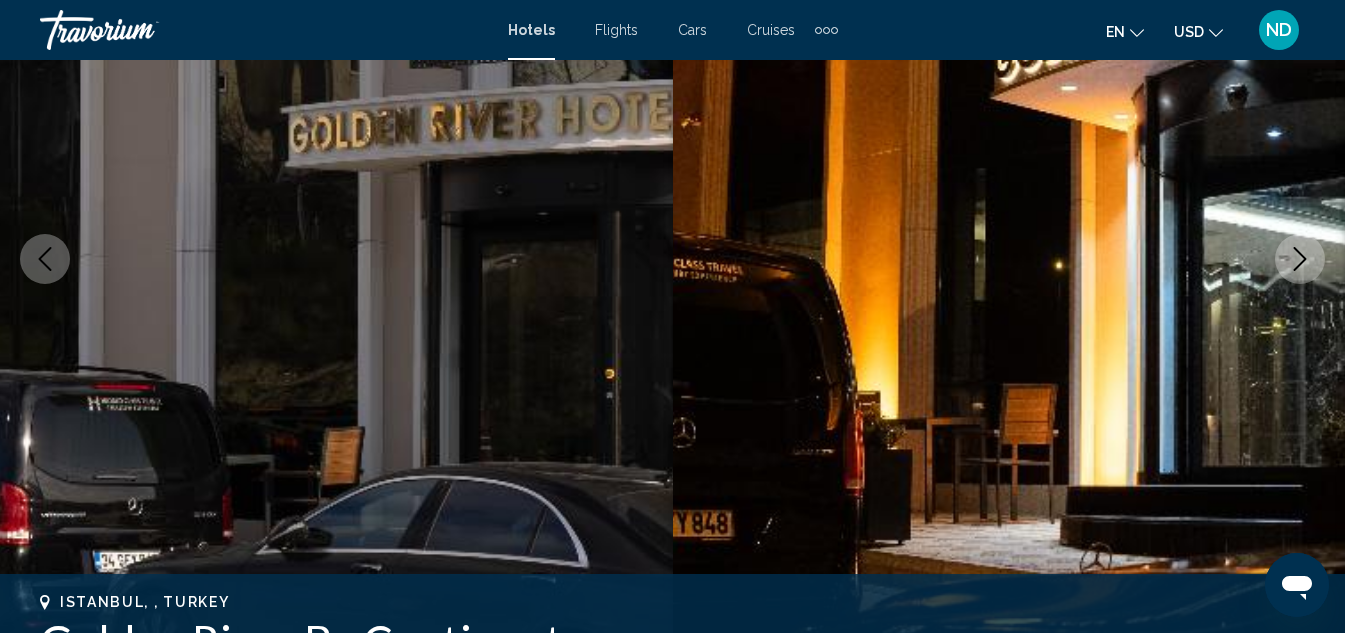 click 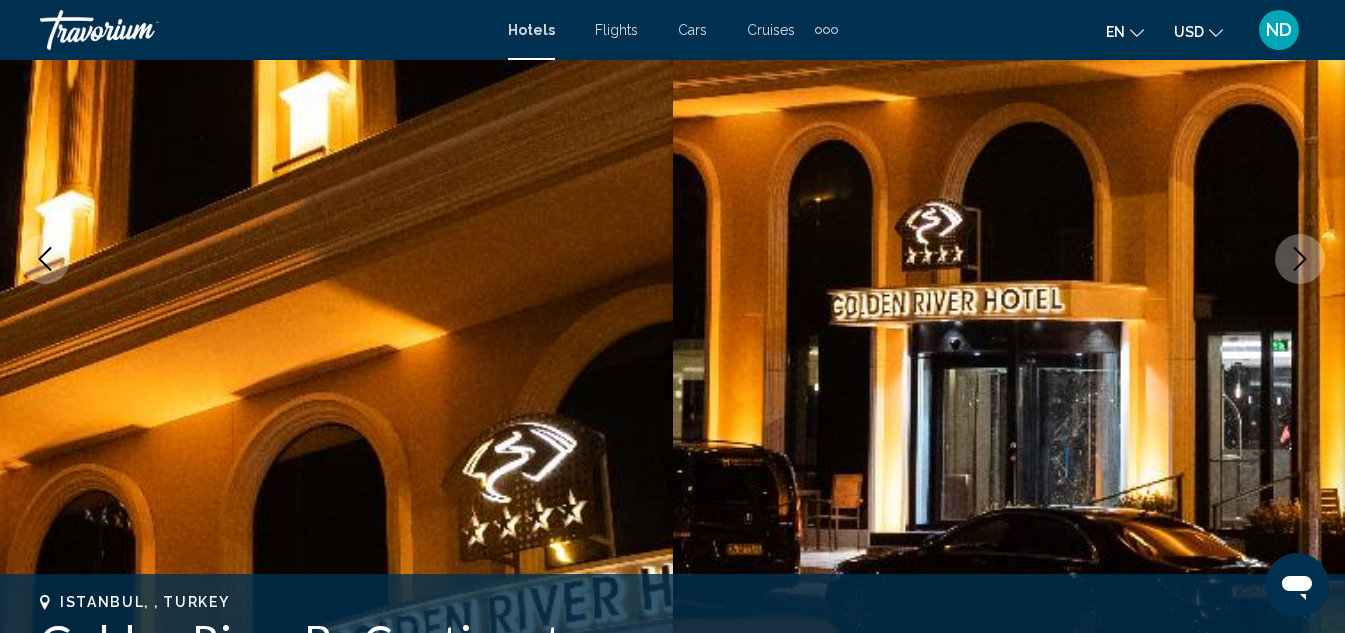 click 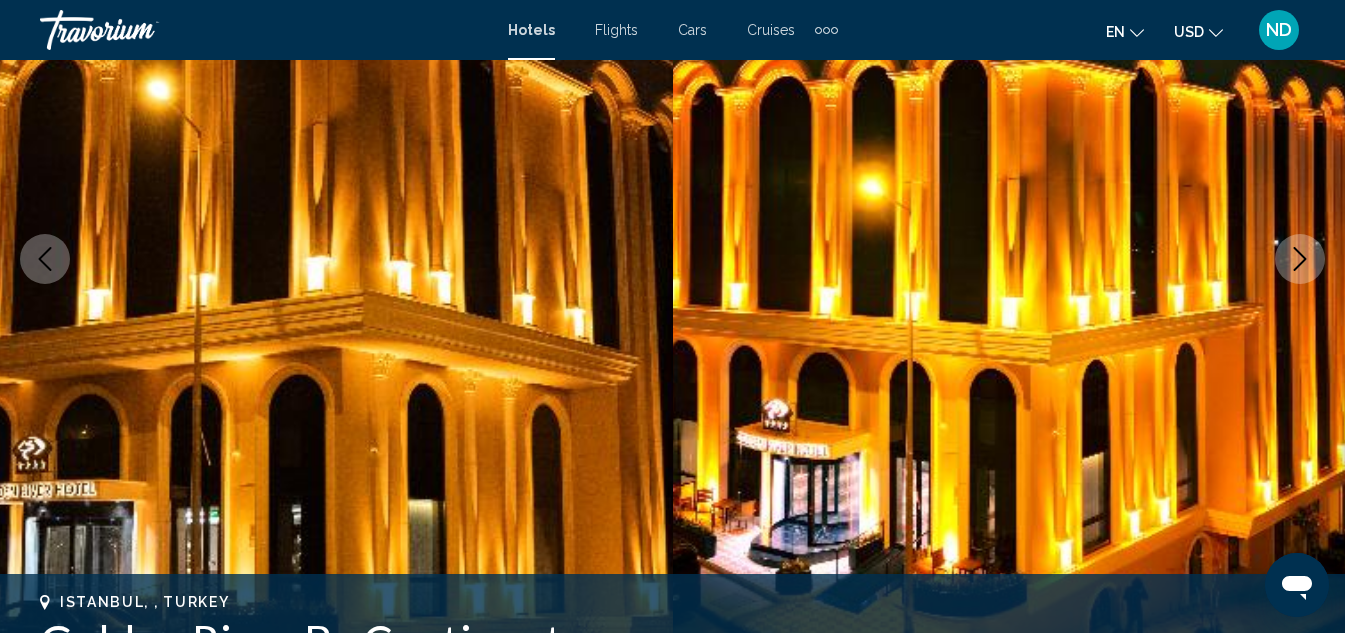 click 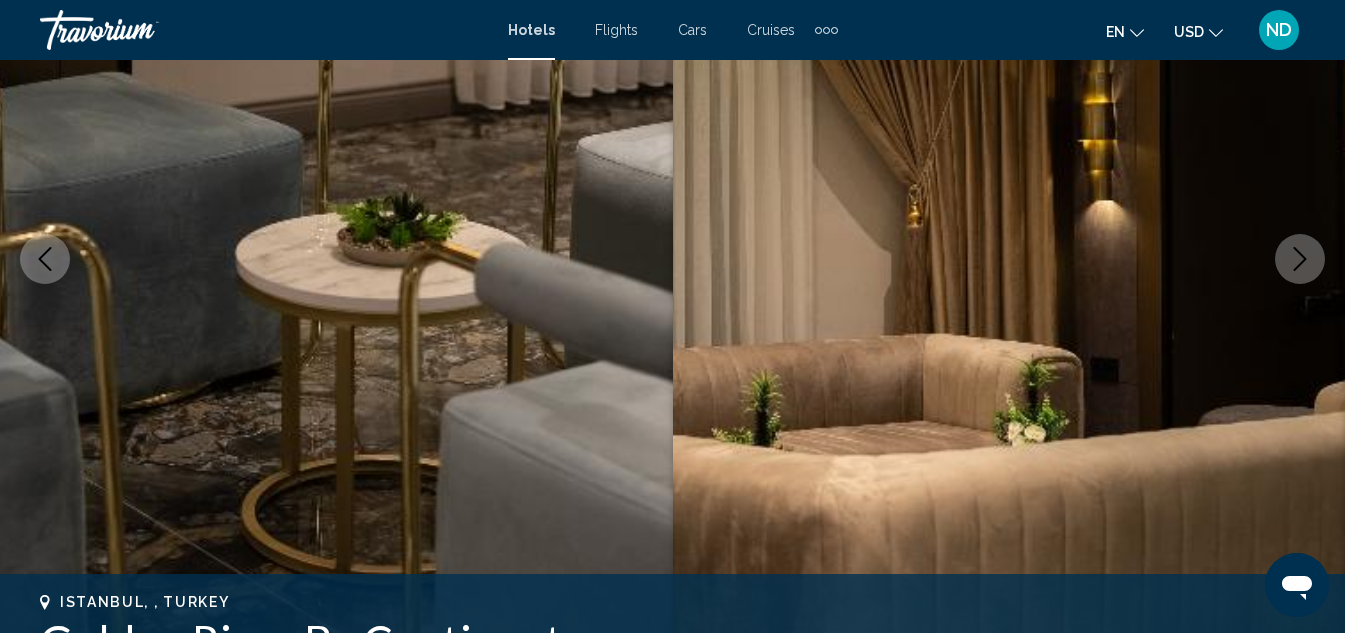 click 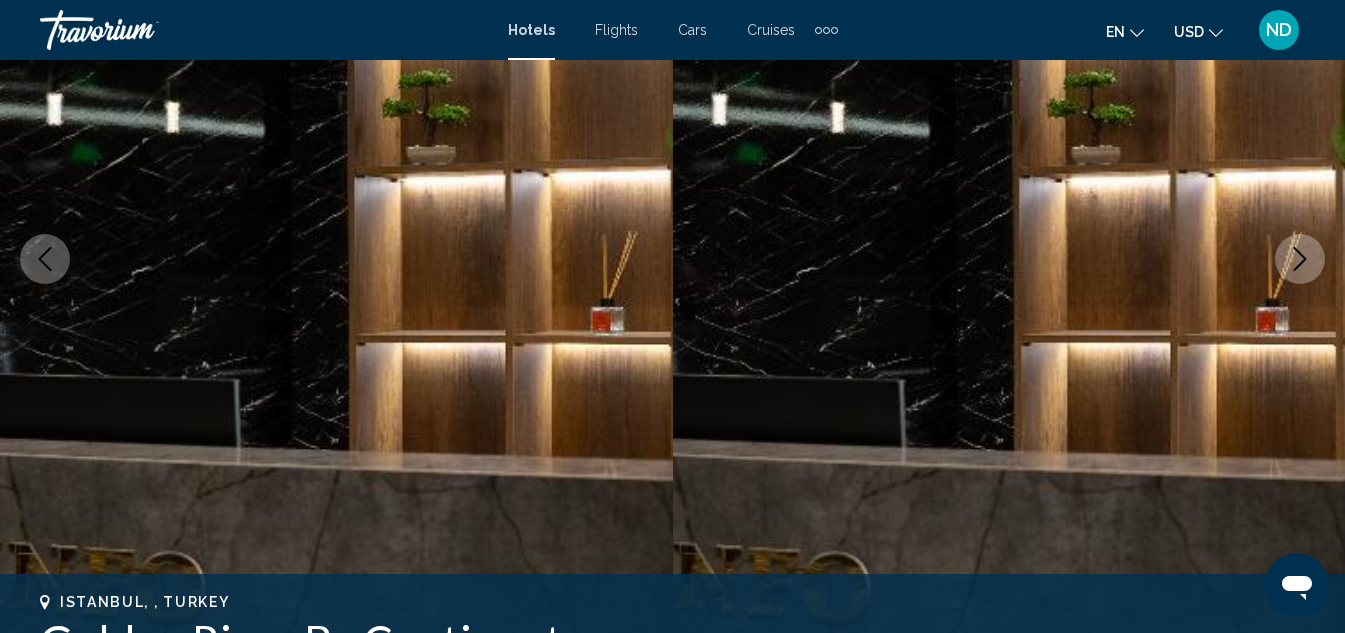 click 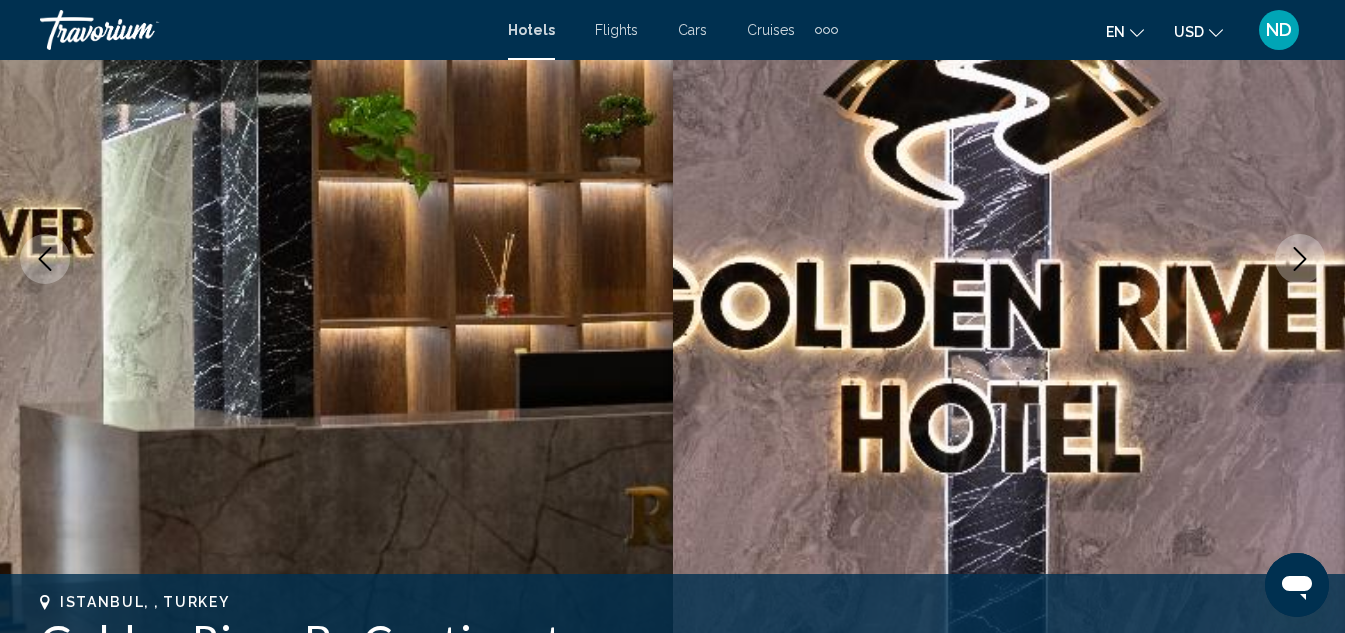 click 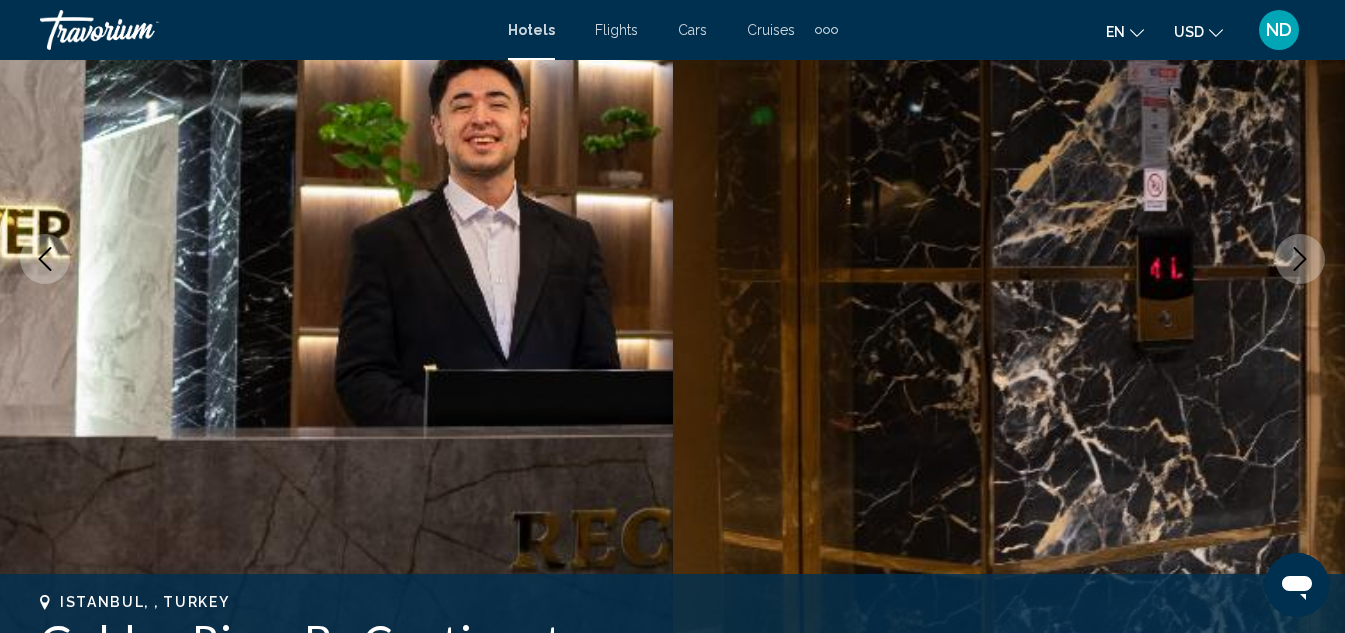 click 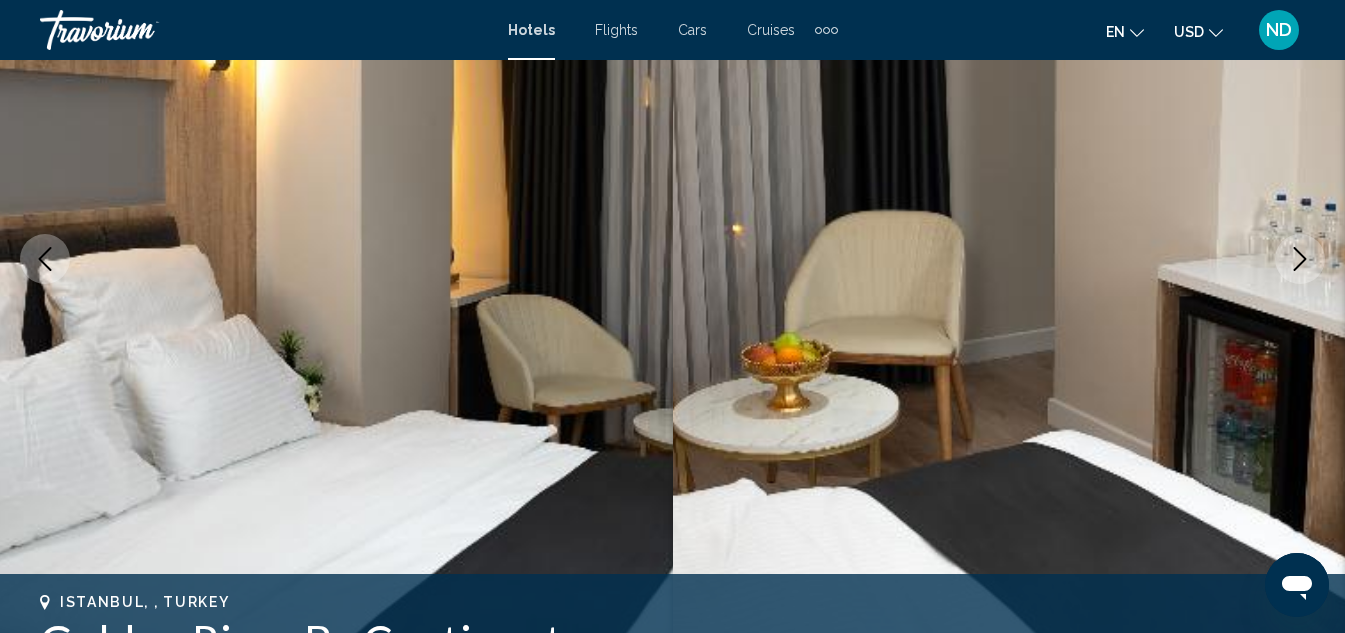click 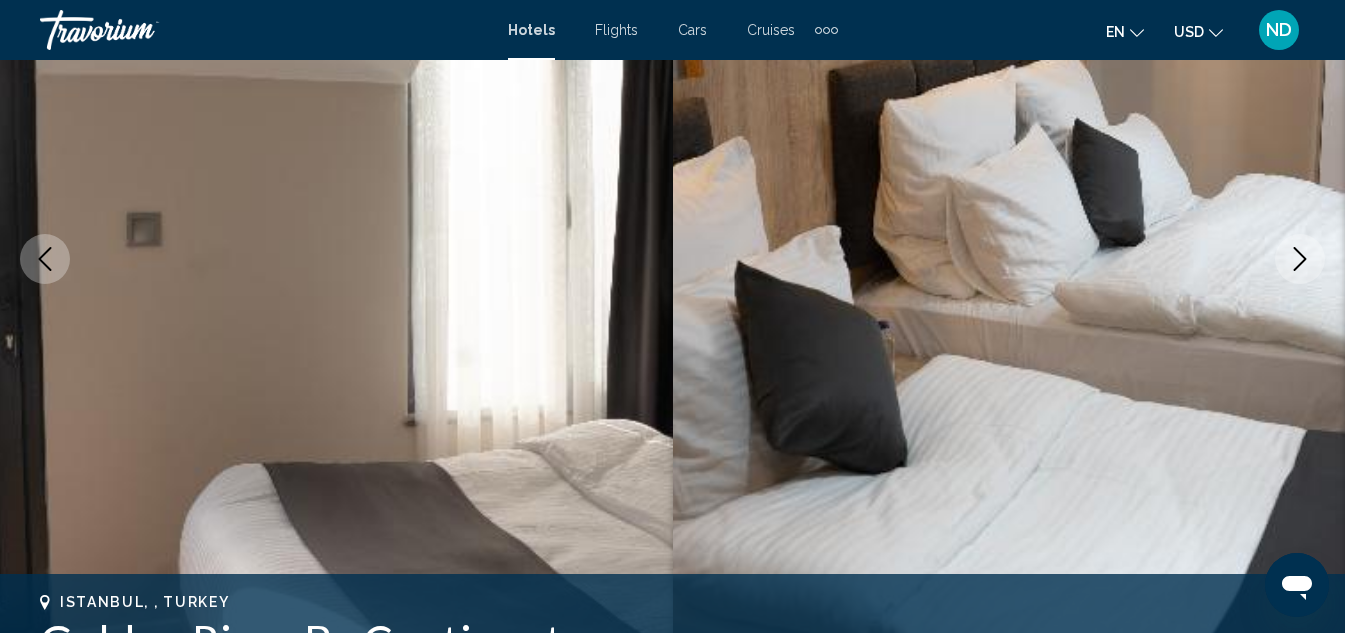 click 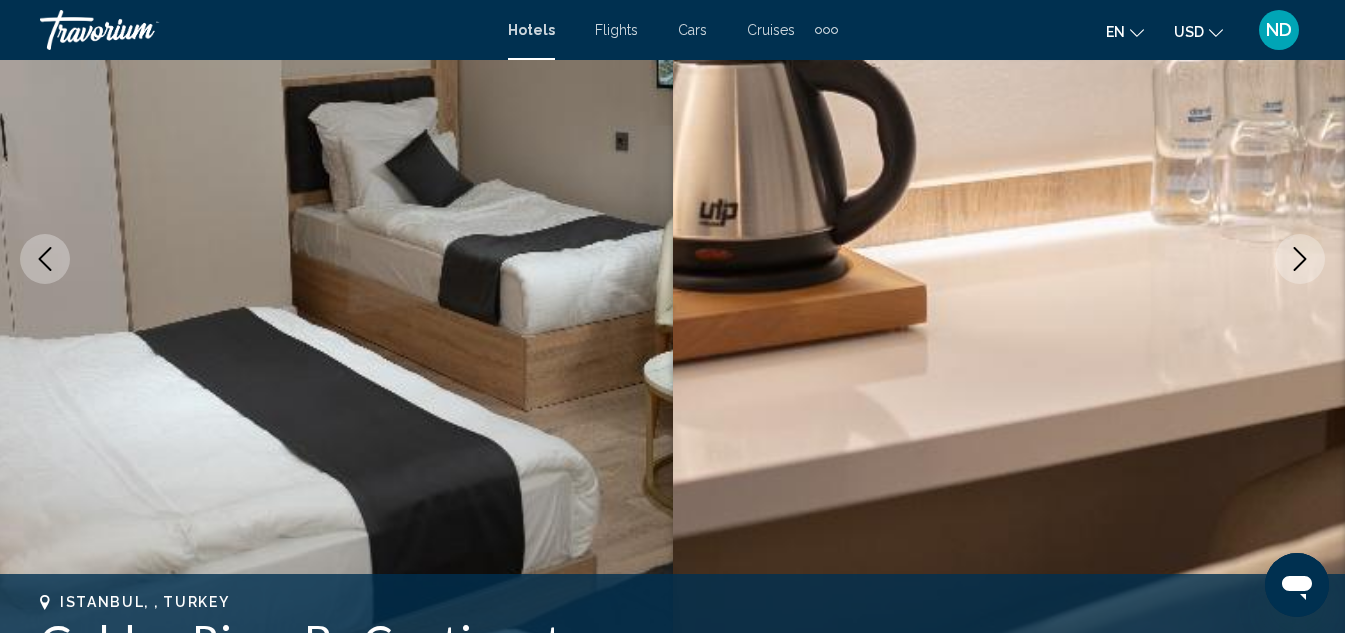 click 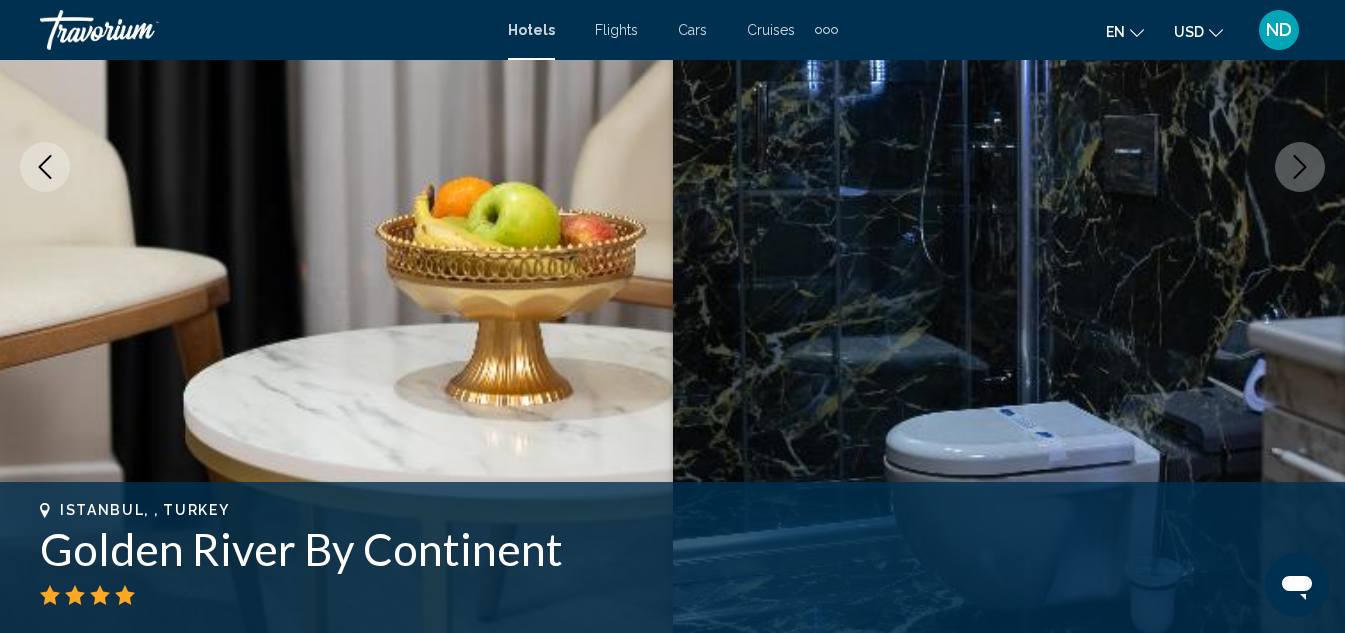scroll, scrollTop: 354, scrollLeft: 0, axis: vertical 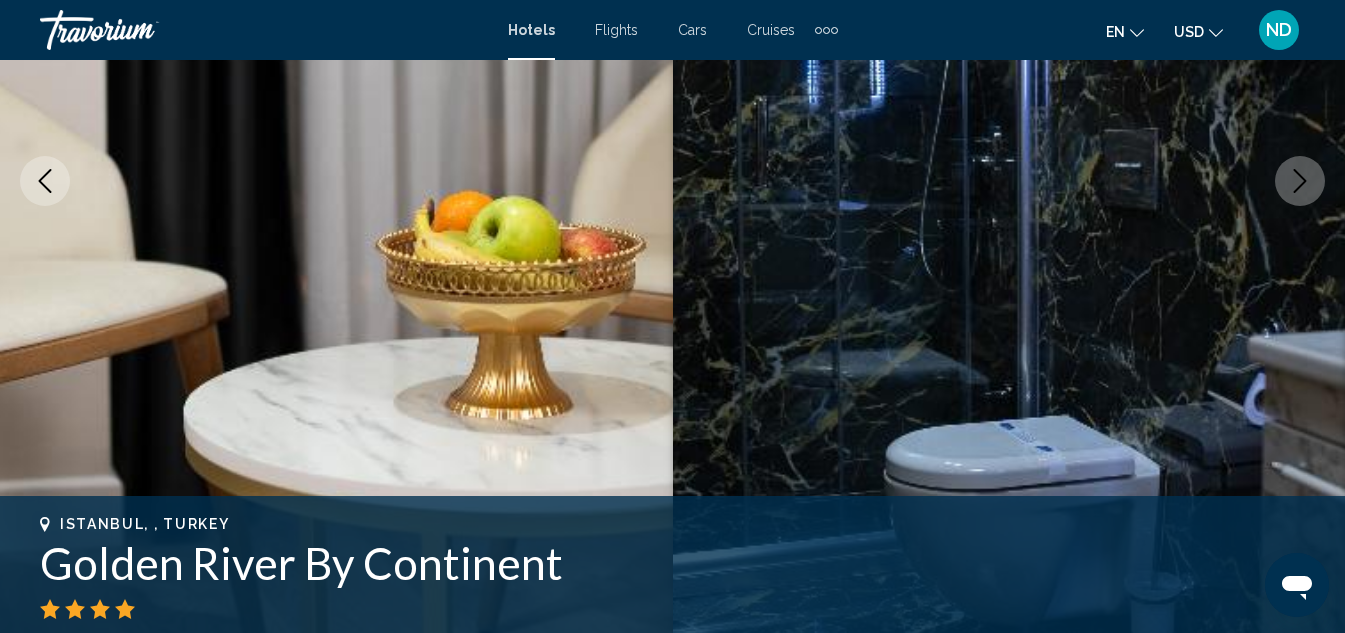 click 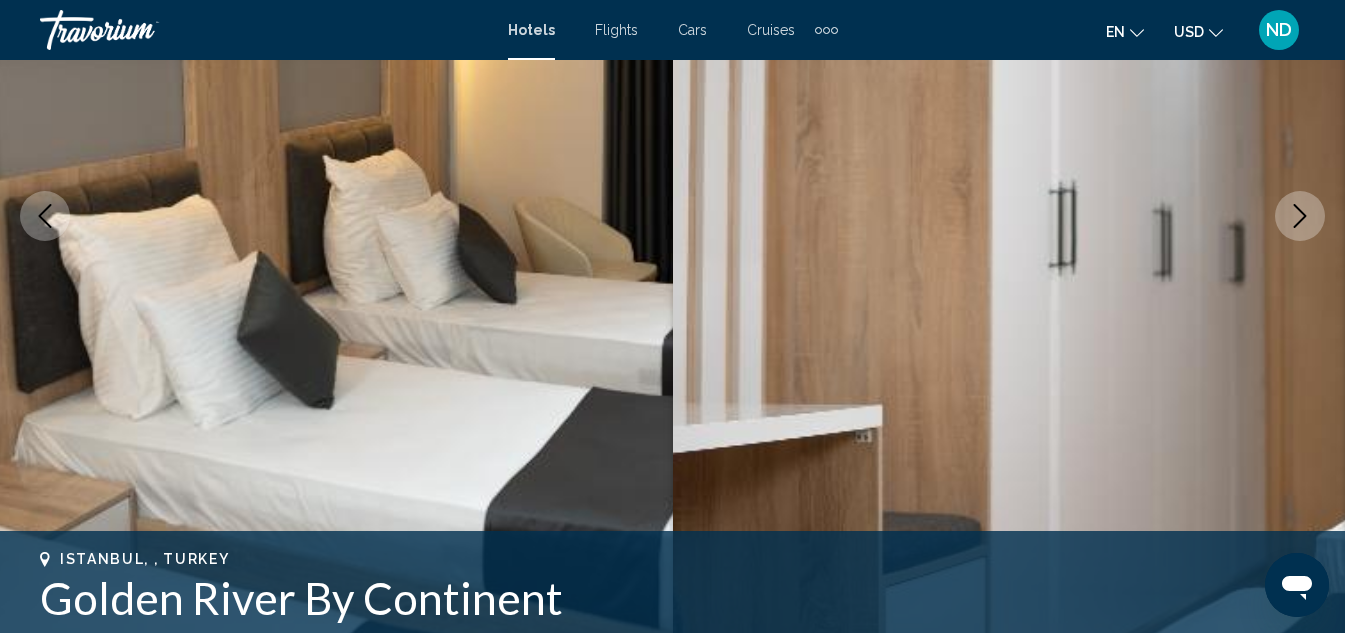 scroll, scrollTop: 304, scrollLeft: 0, axis: vertical 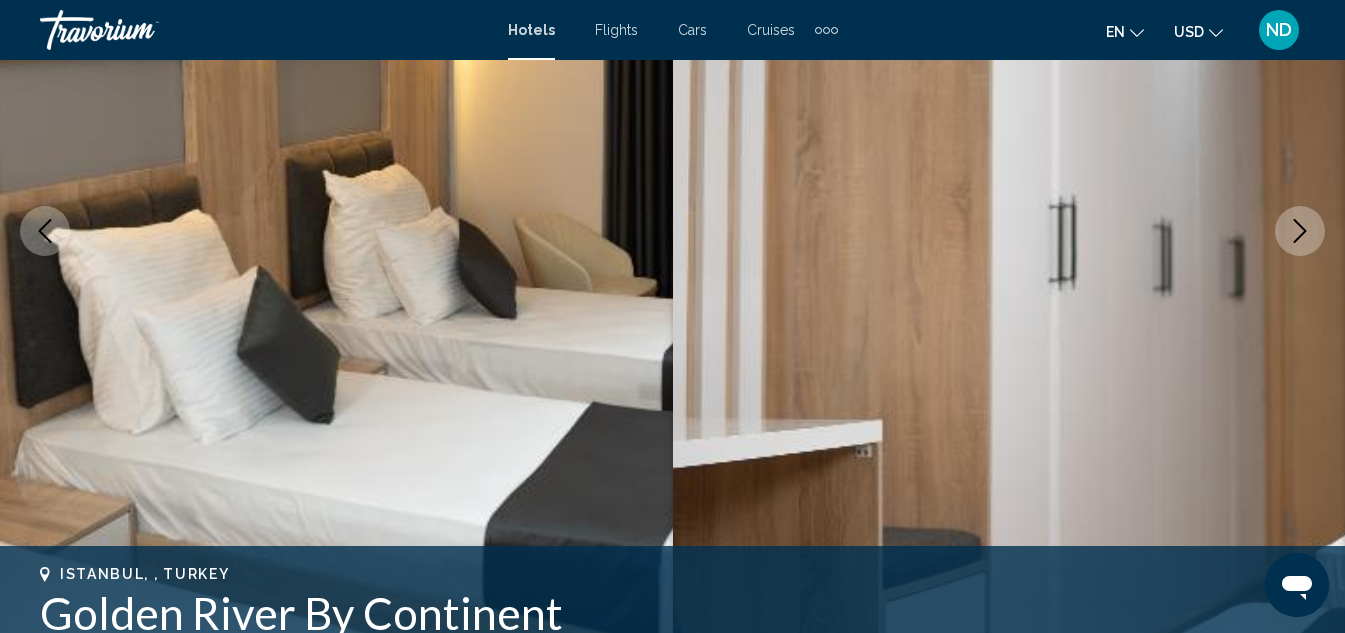 click 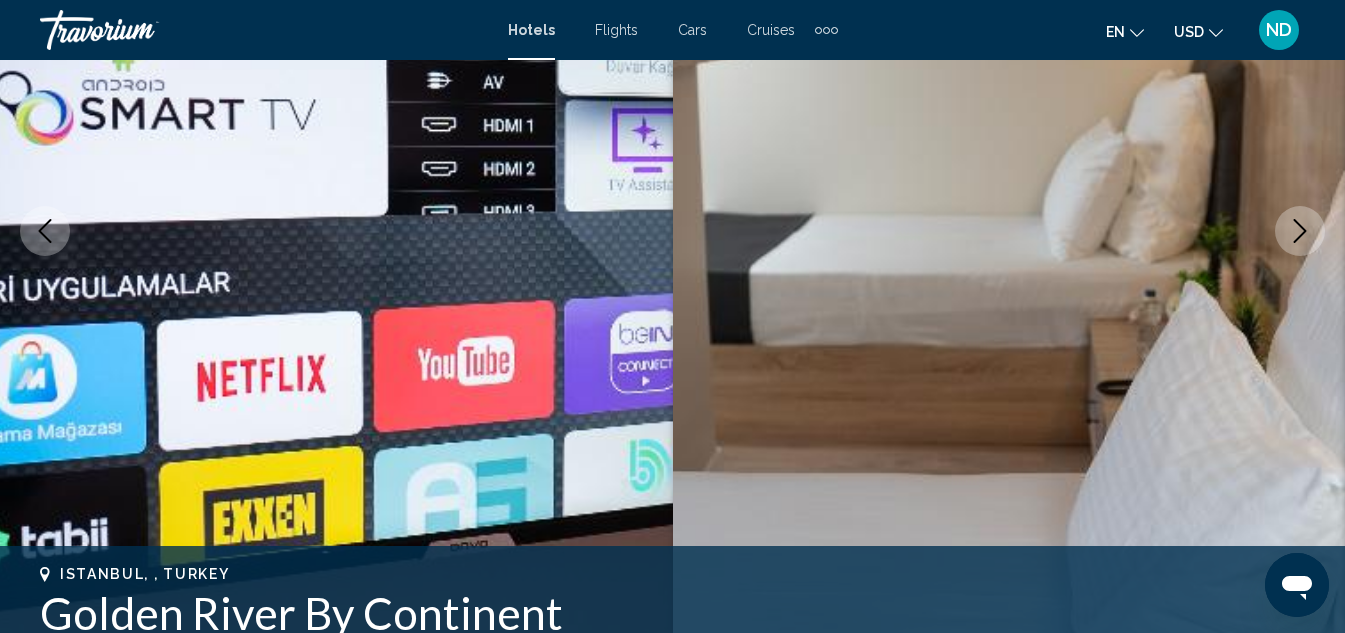 click 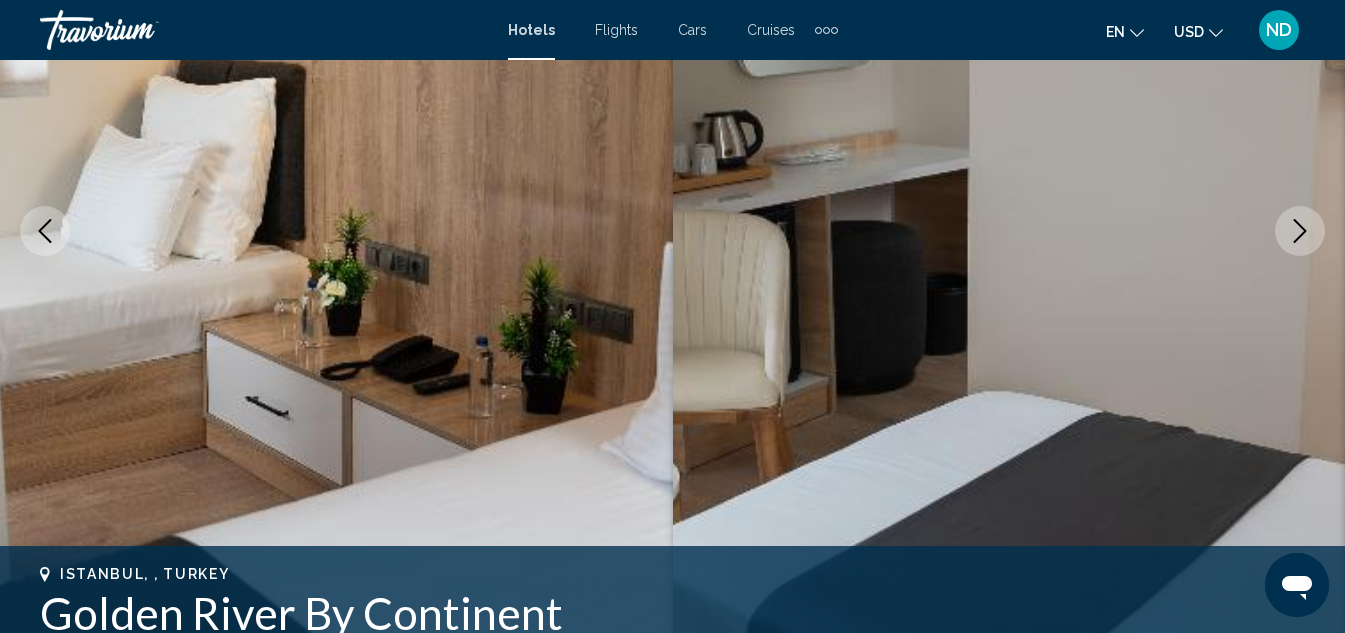 click 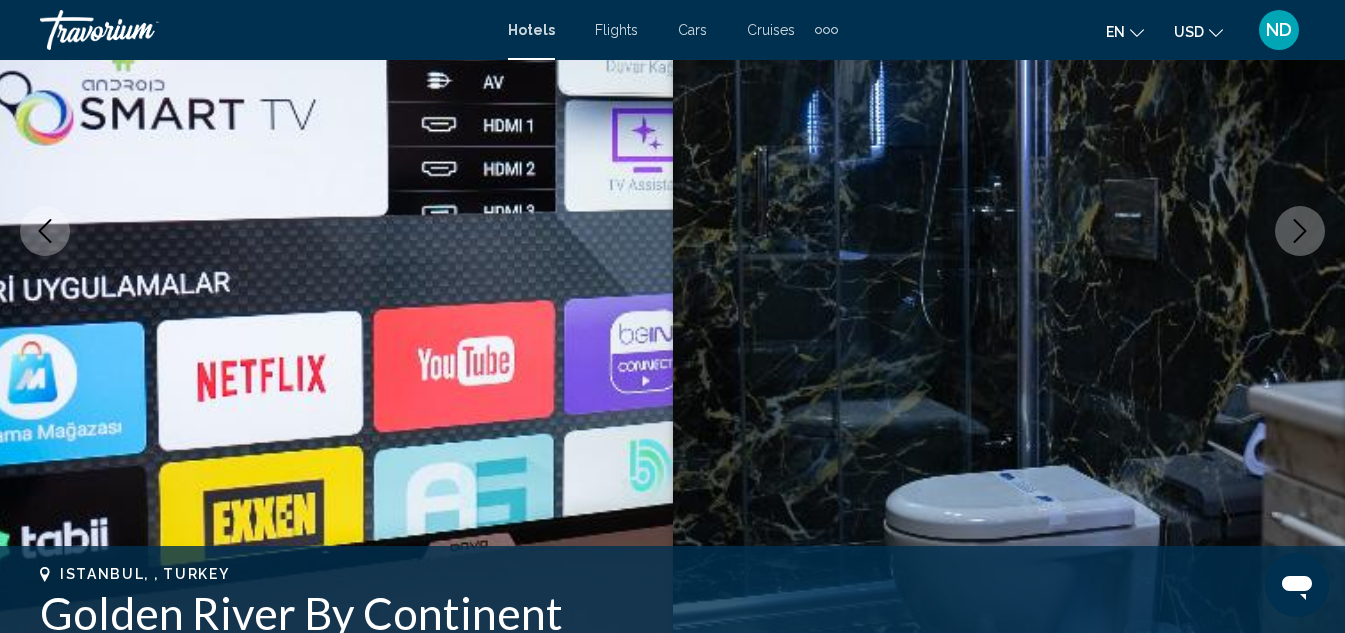 click 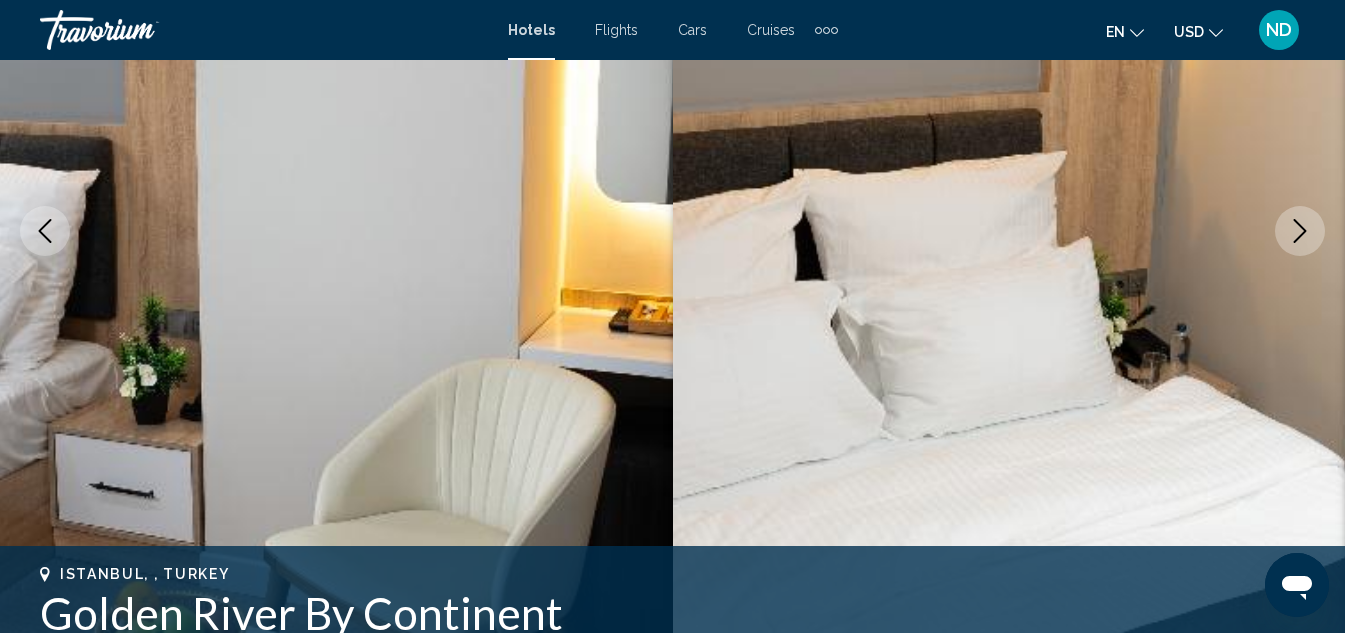 click 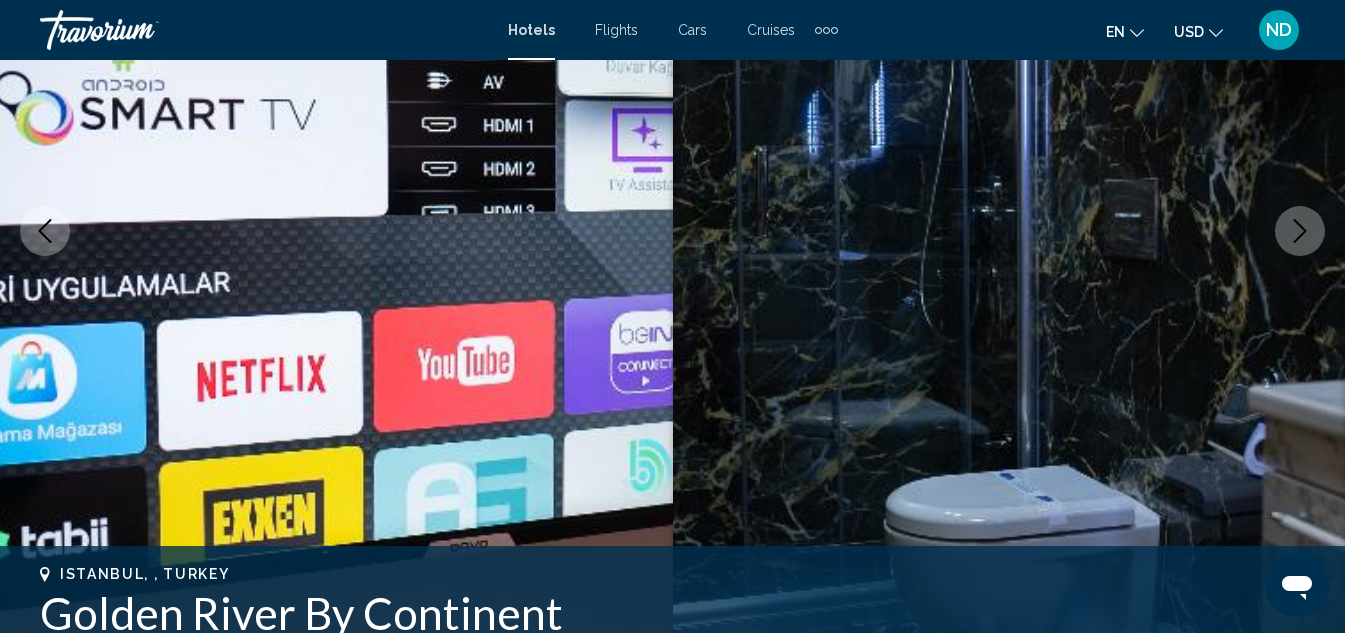 click 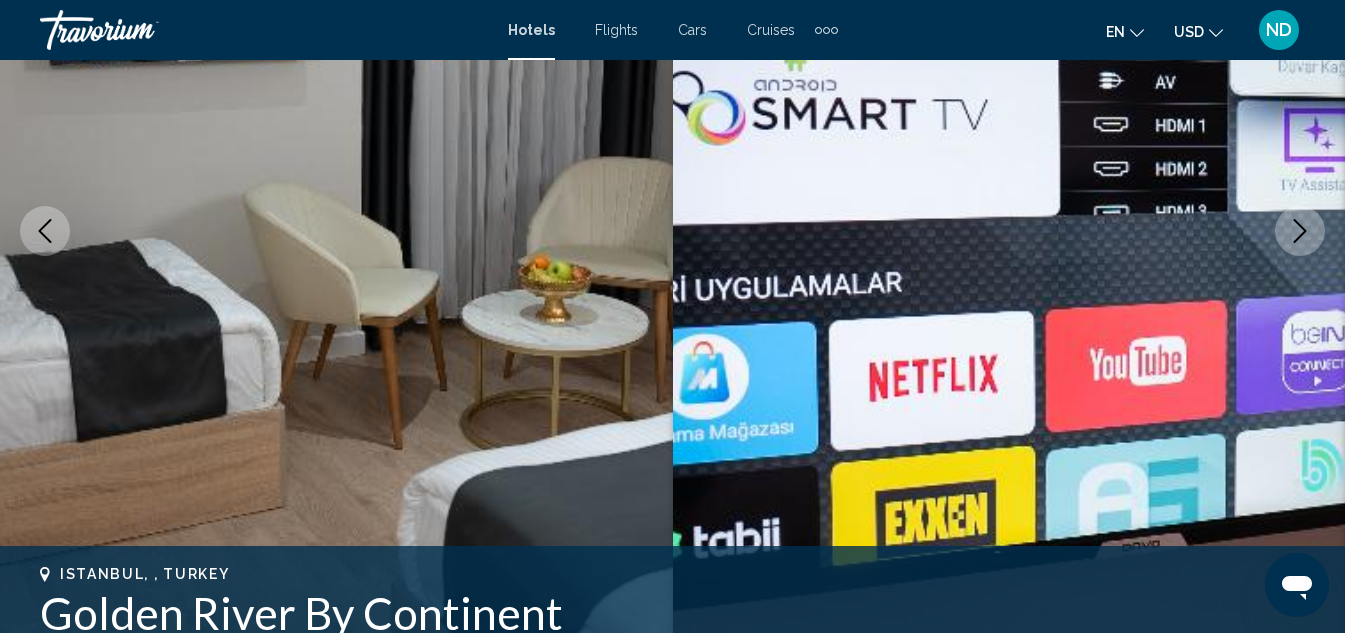 click 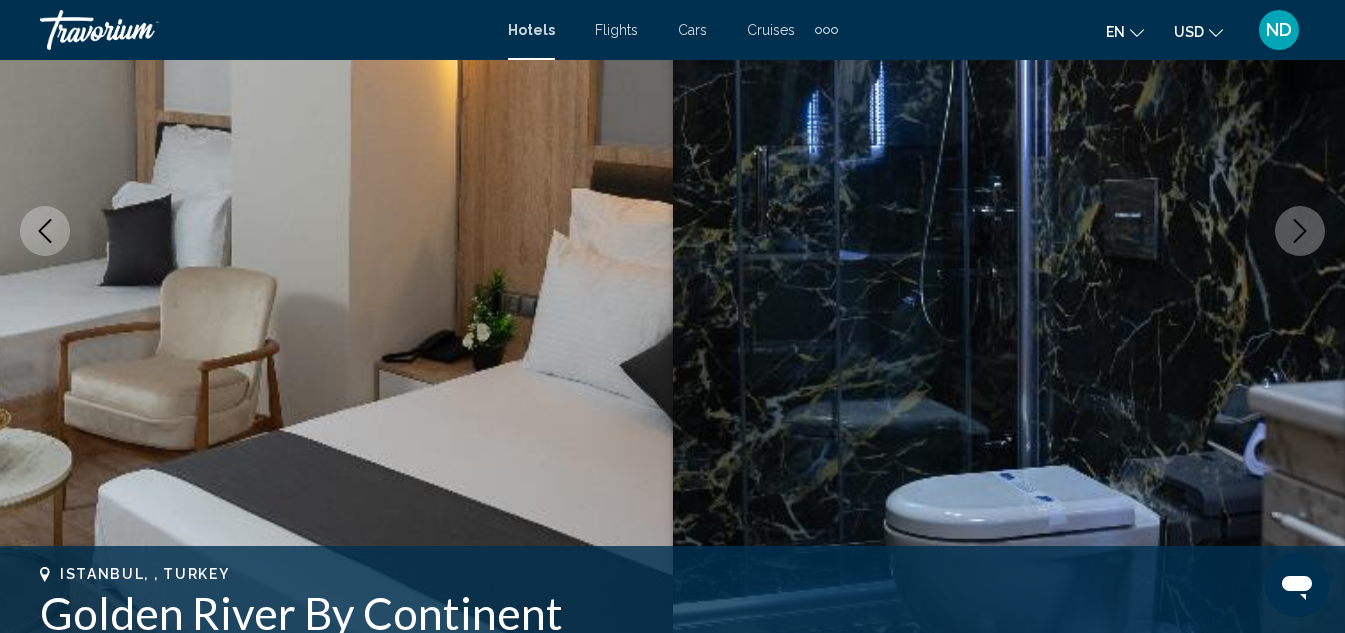 click at bounding box center [45, 231] 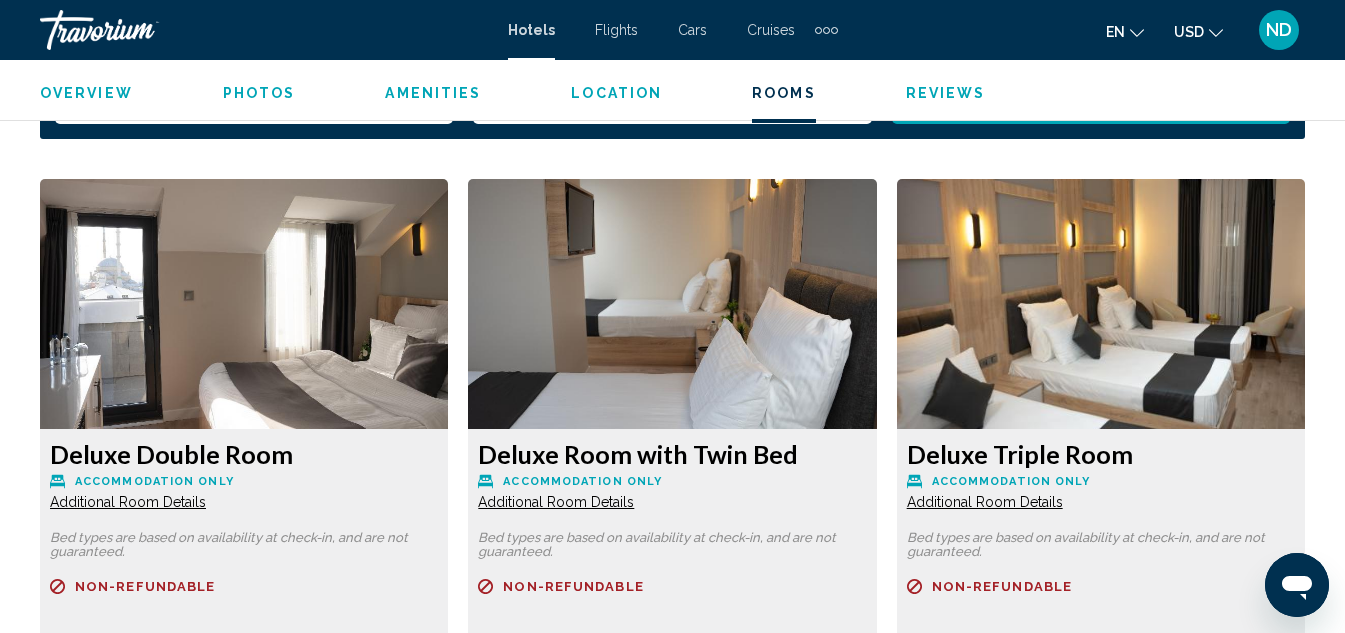 scroll, scrollTop: 2989, scrollLeft: 0, axis: vertical 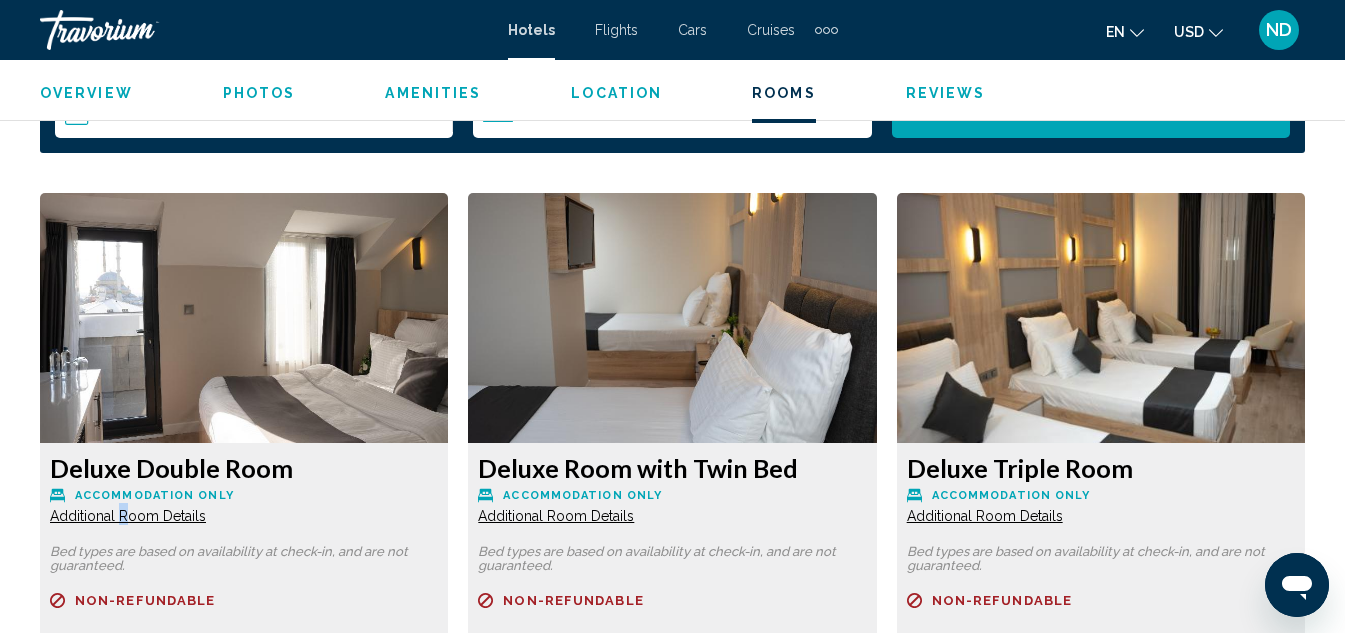 click on "Additional Room Details" at bounding box center (128, 516) 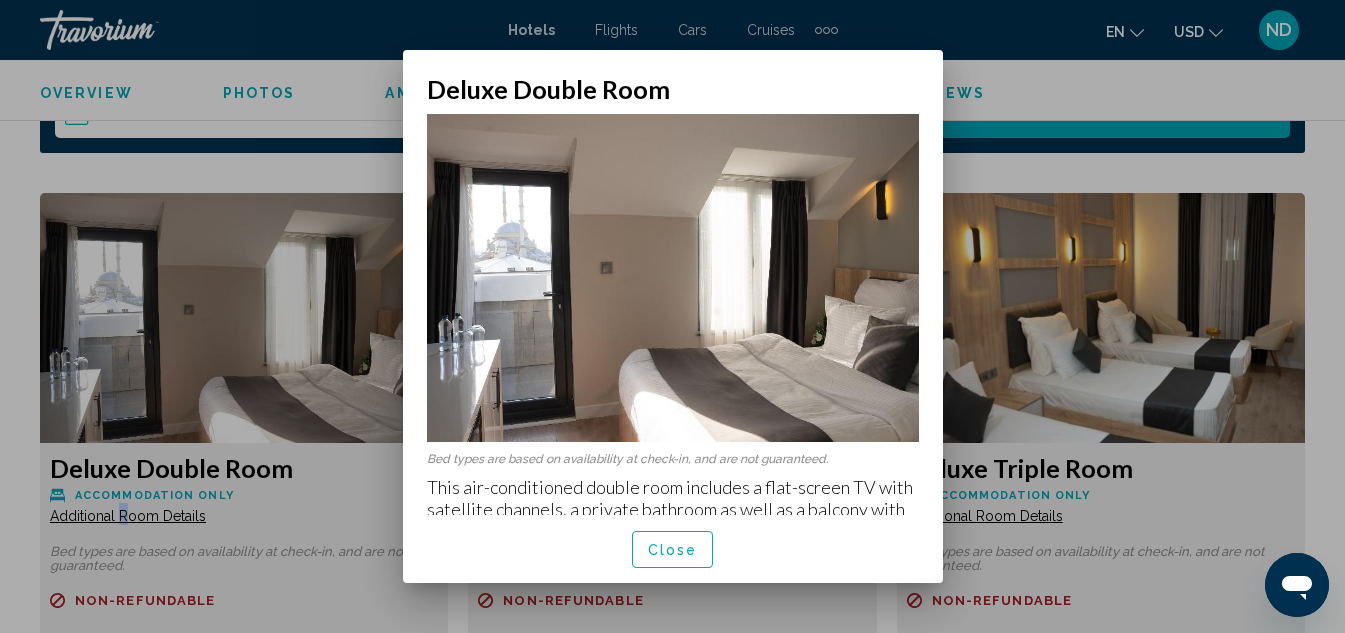 scroll, scrollTop: 0, scrollLeft: 0, axis: both 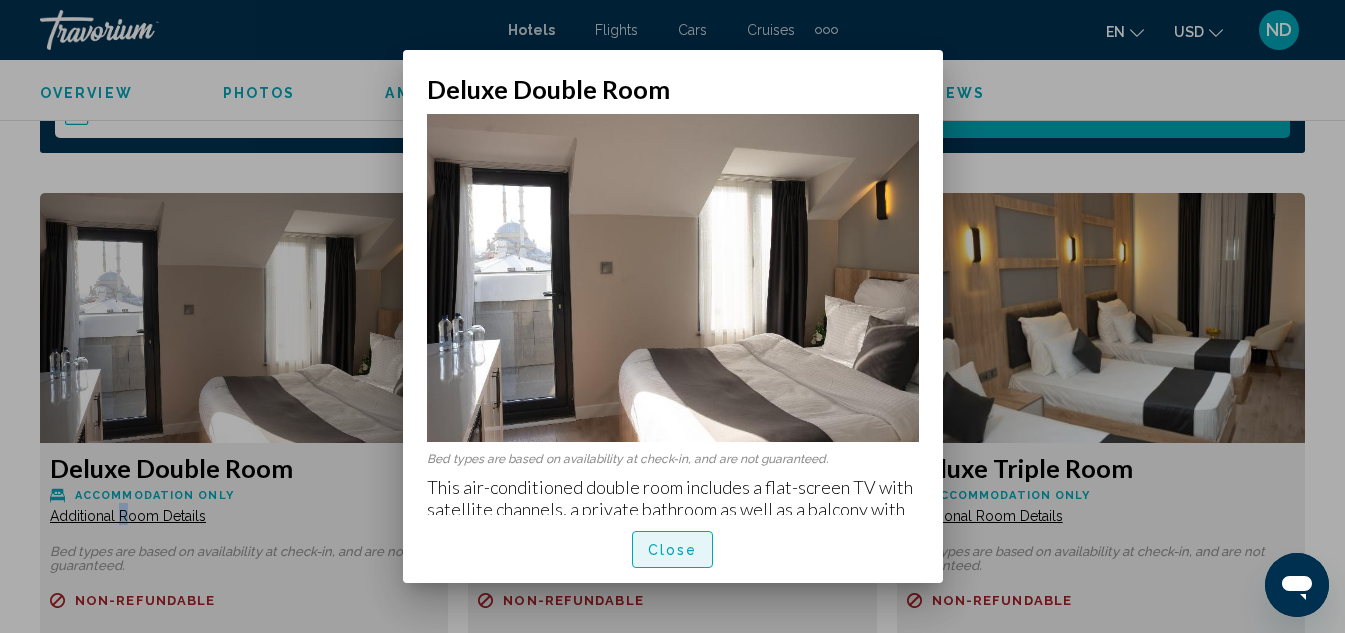 click on "Close" at bounding box center (673, 549) 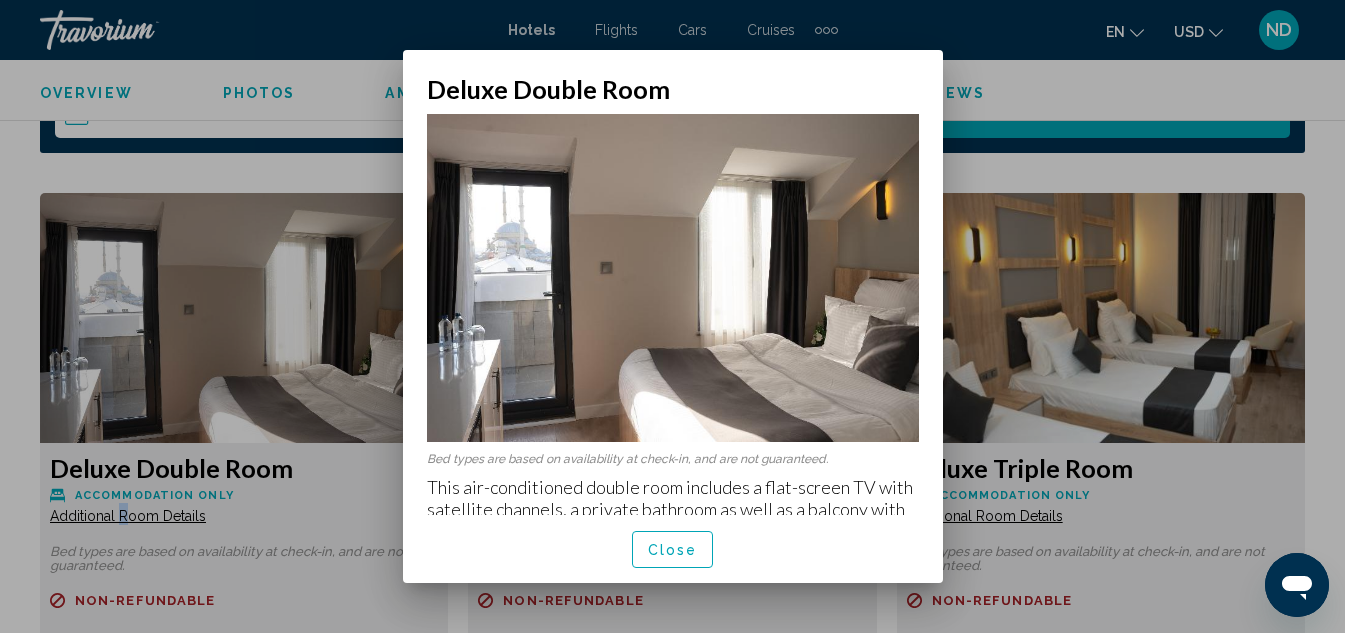 click on "Close" at bounding box center [673, 550] 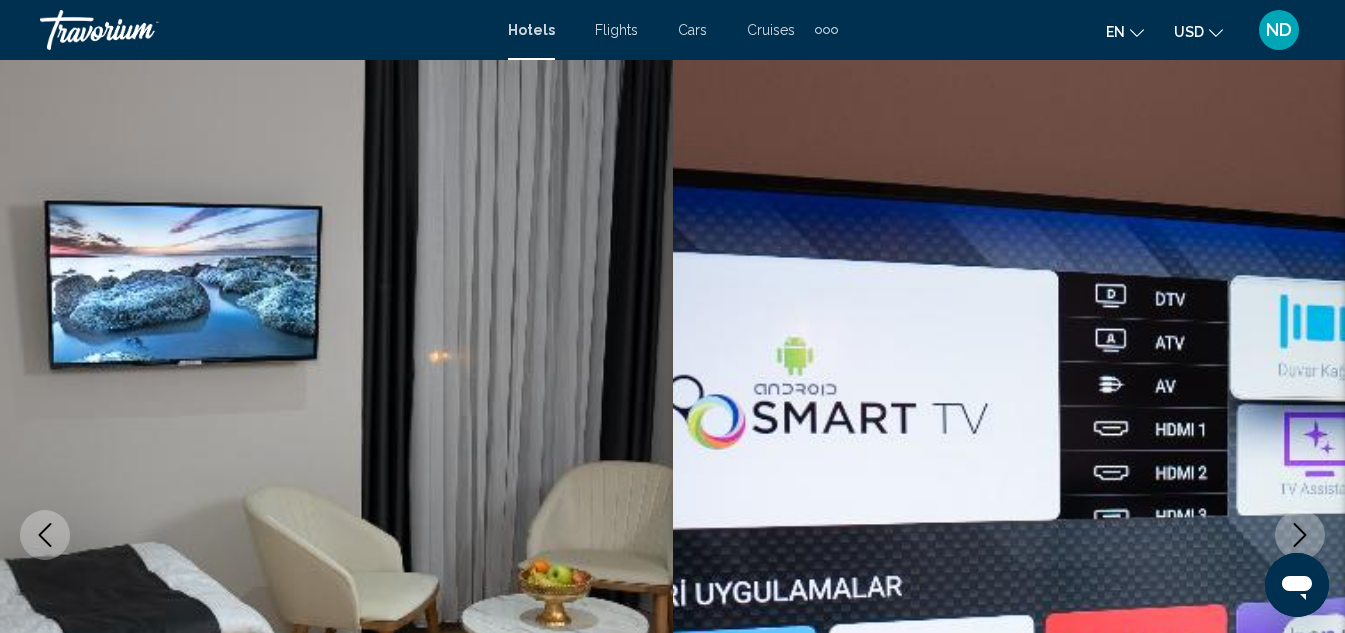 scroll, scrollTop: 2989, scrollLeft: 0, axis: vertical 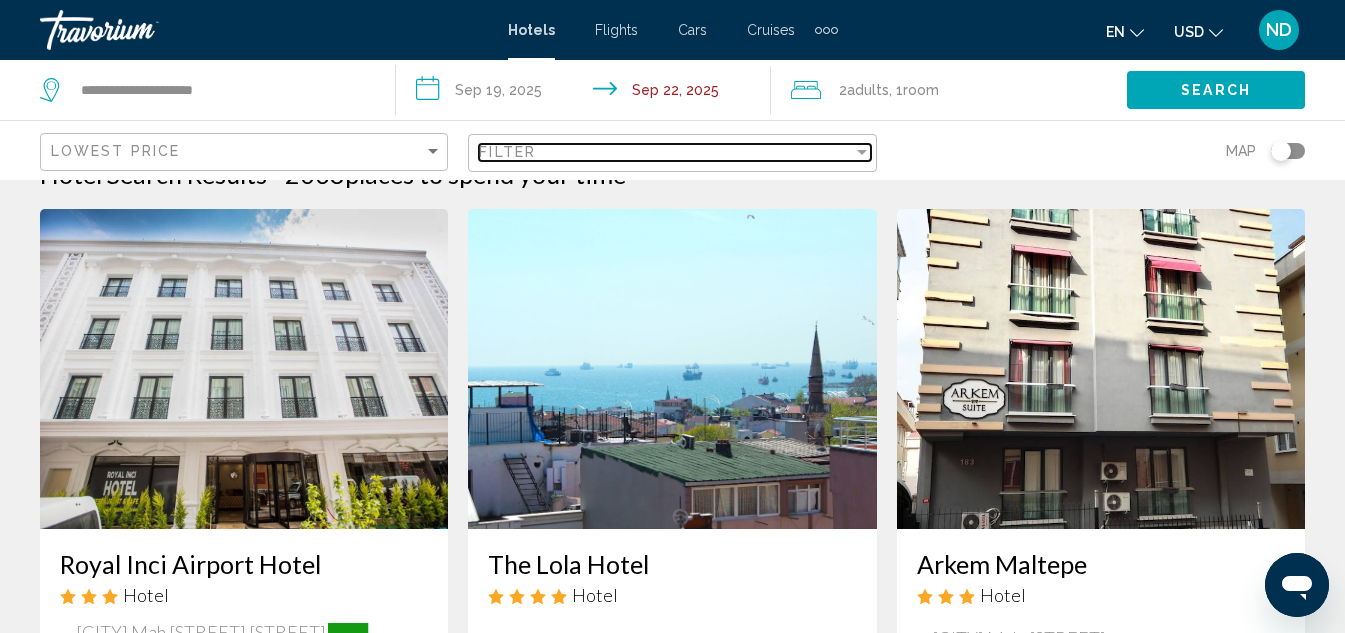 click at bounding box center [862, 152] 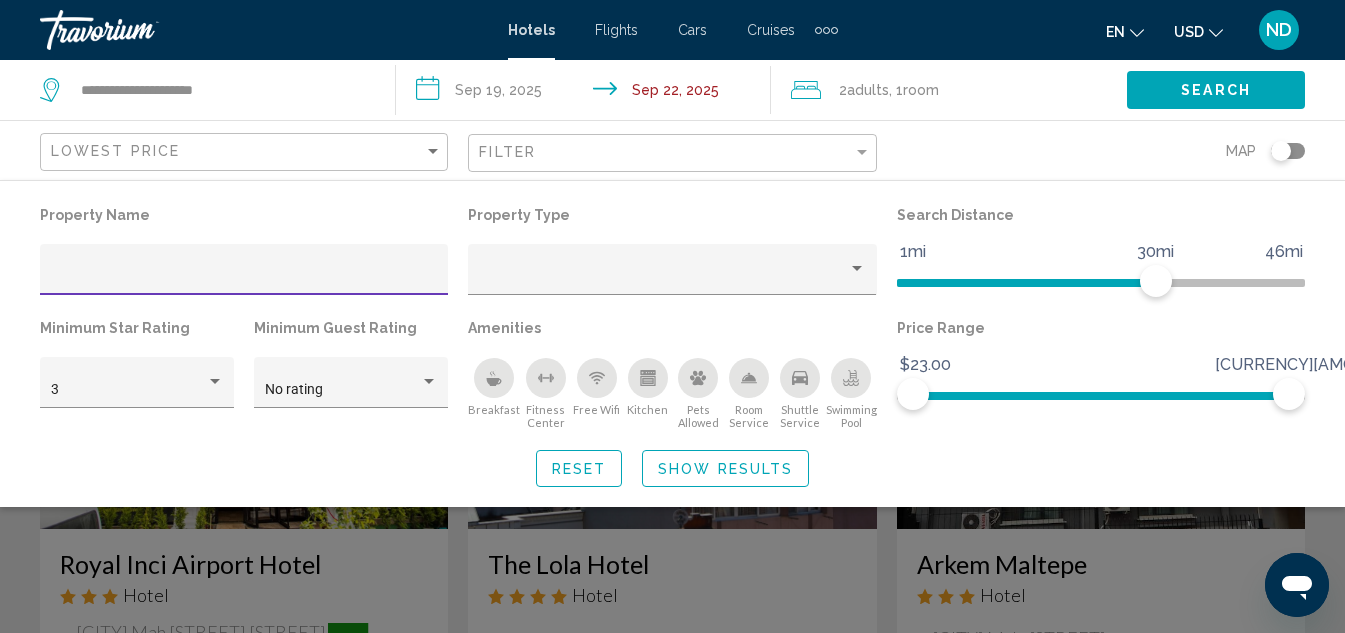 click 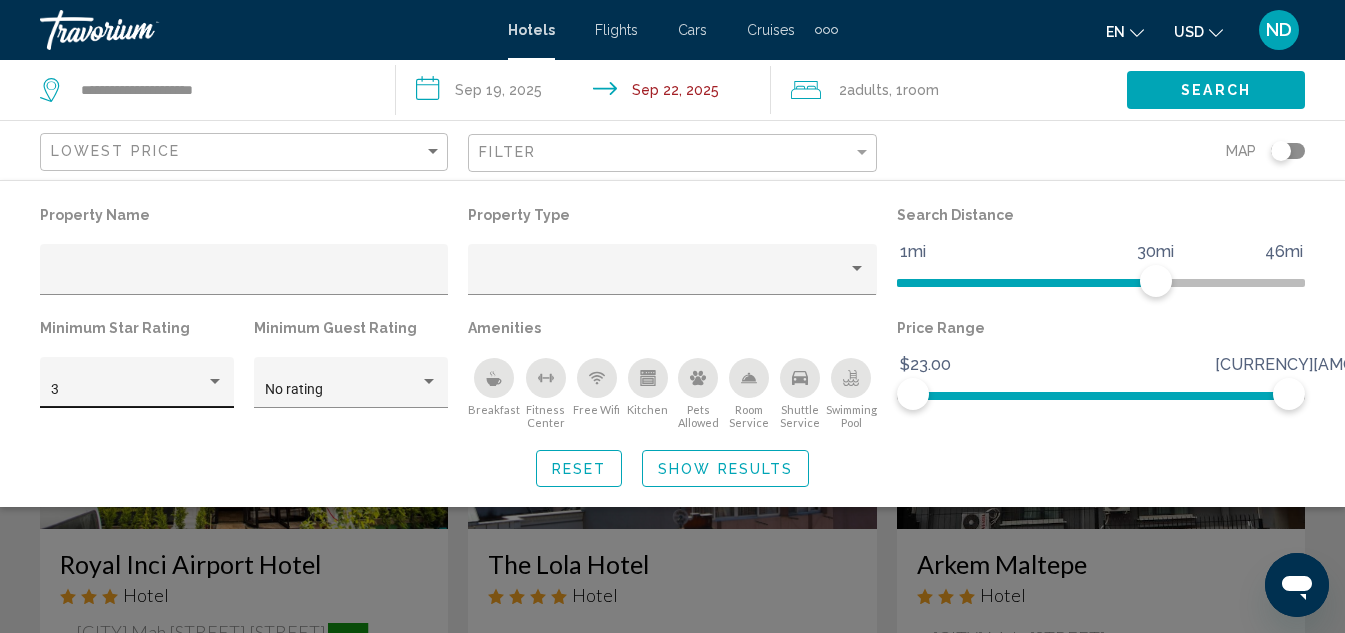 click at bounding box center (215, 382) 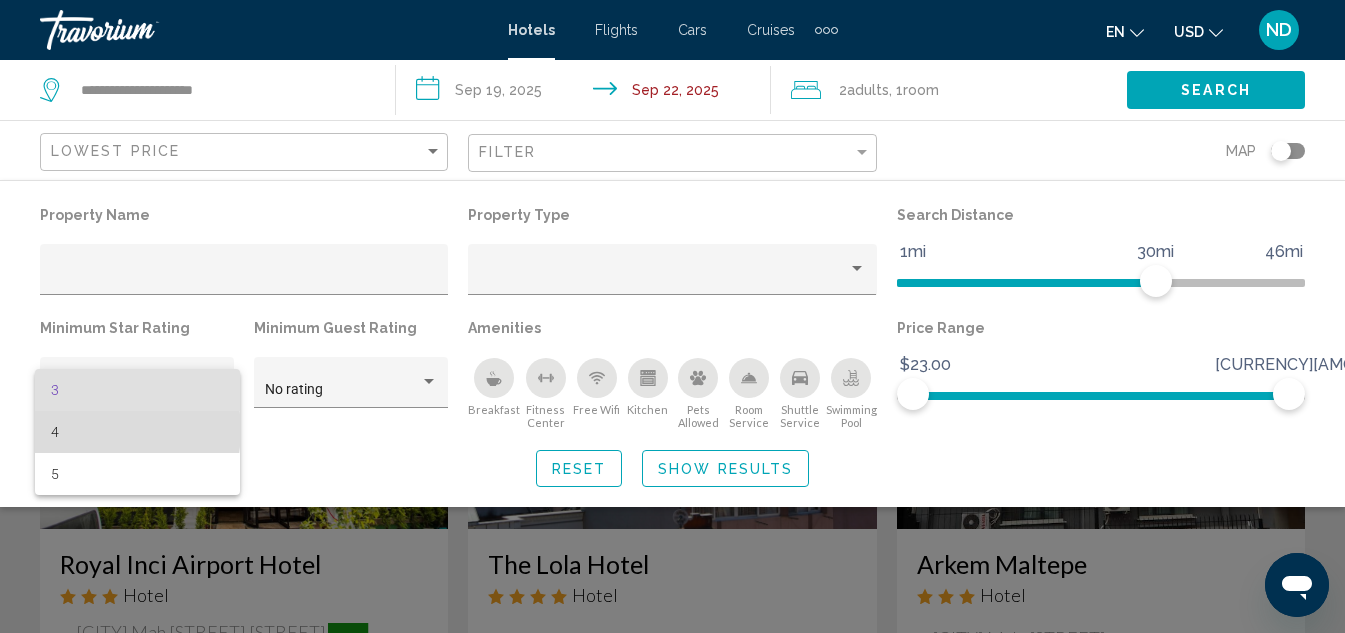 click on "4" at bounding box center (137, 432) 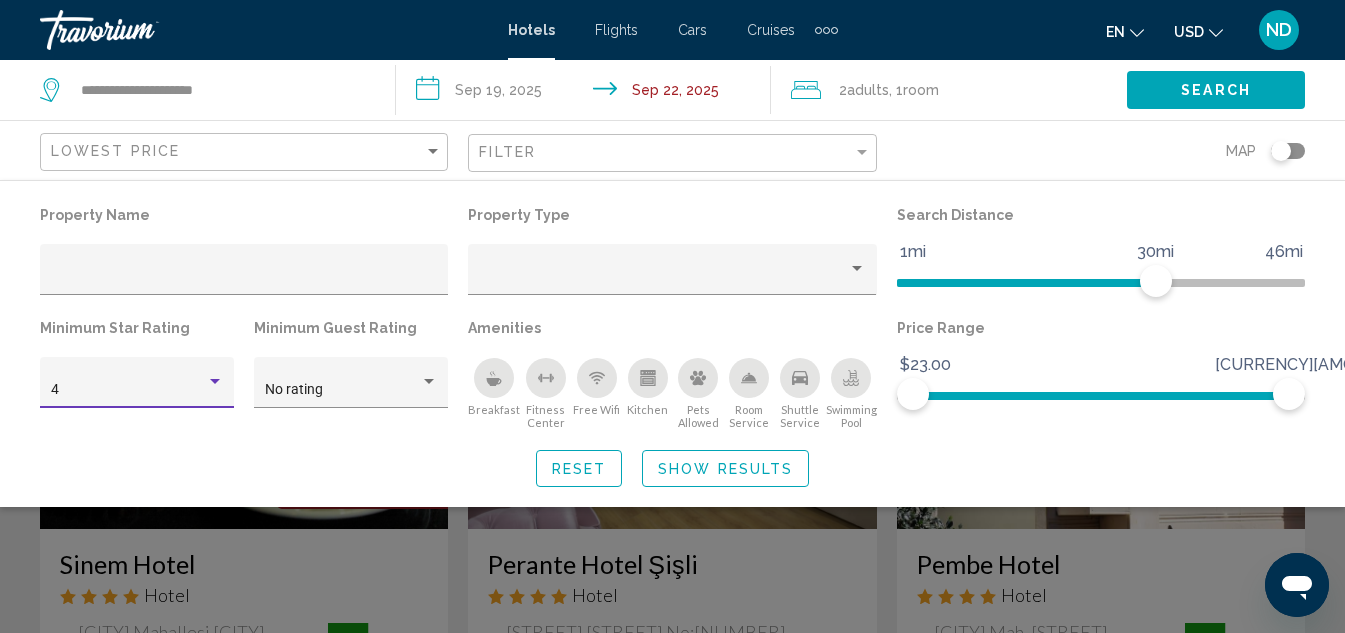 click 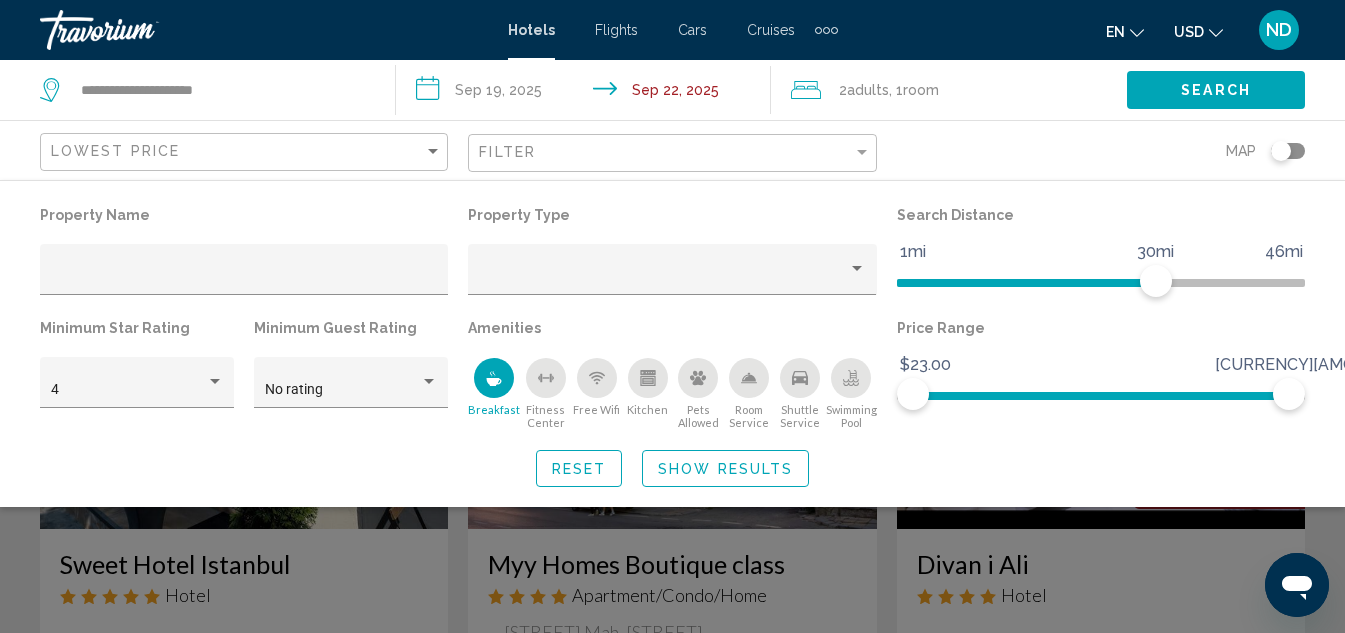 click on "Show Results" 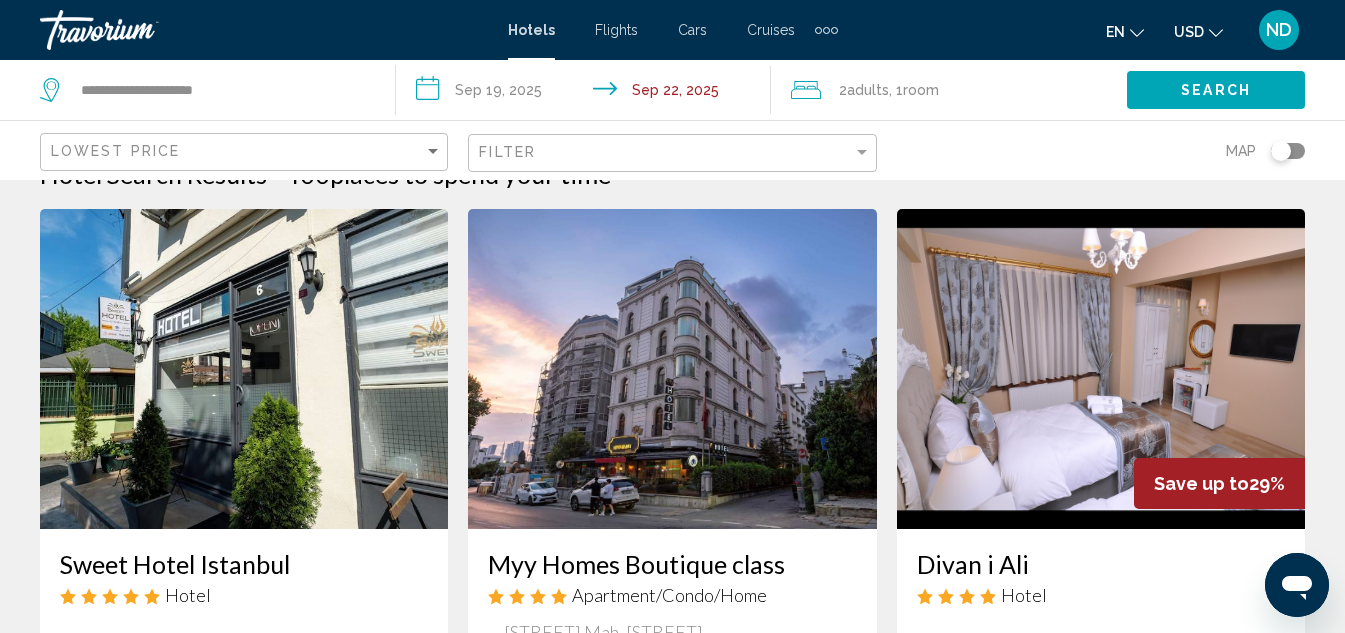 click on "Search" 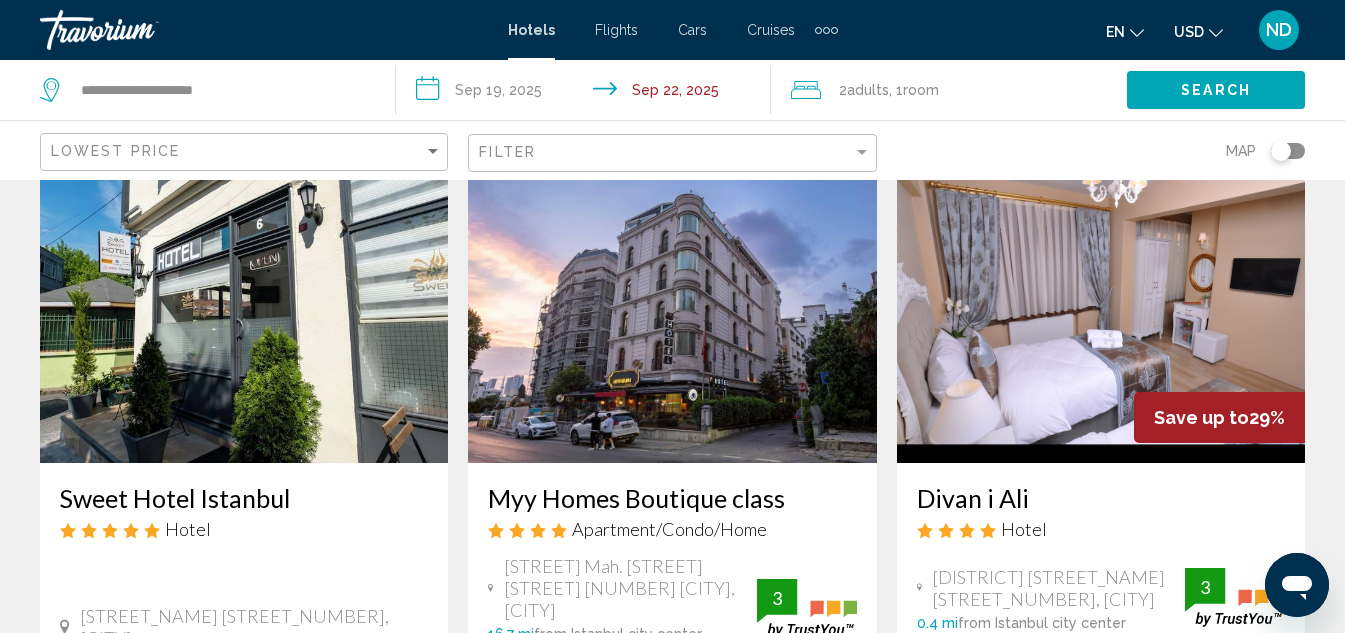 scroll, scrollTop: 101, scrollLeft: 0, axis: vertical 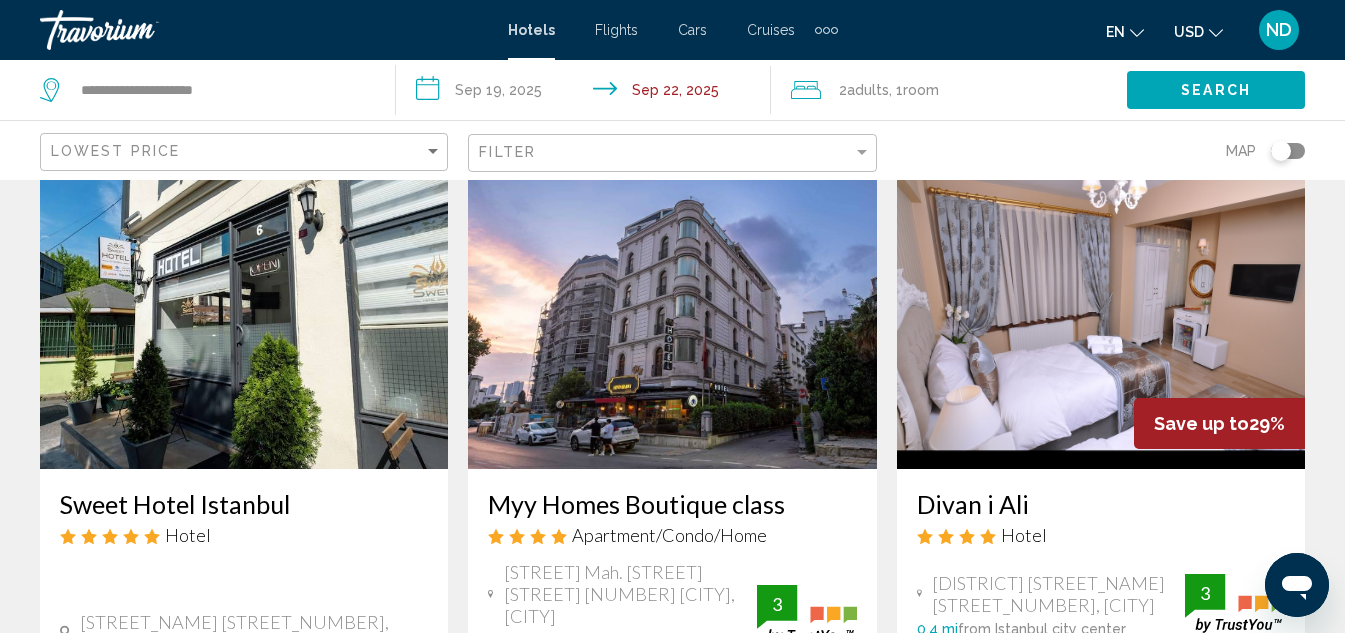 click at bounding box center (244, 309) 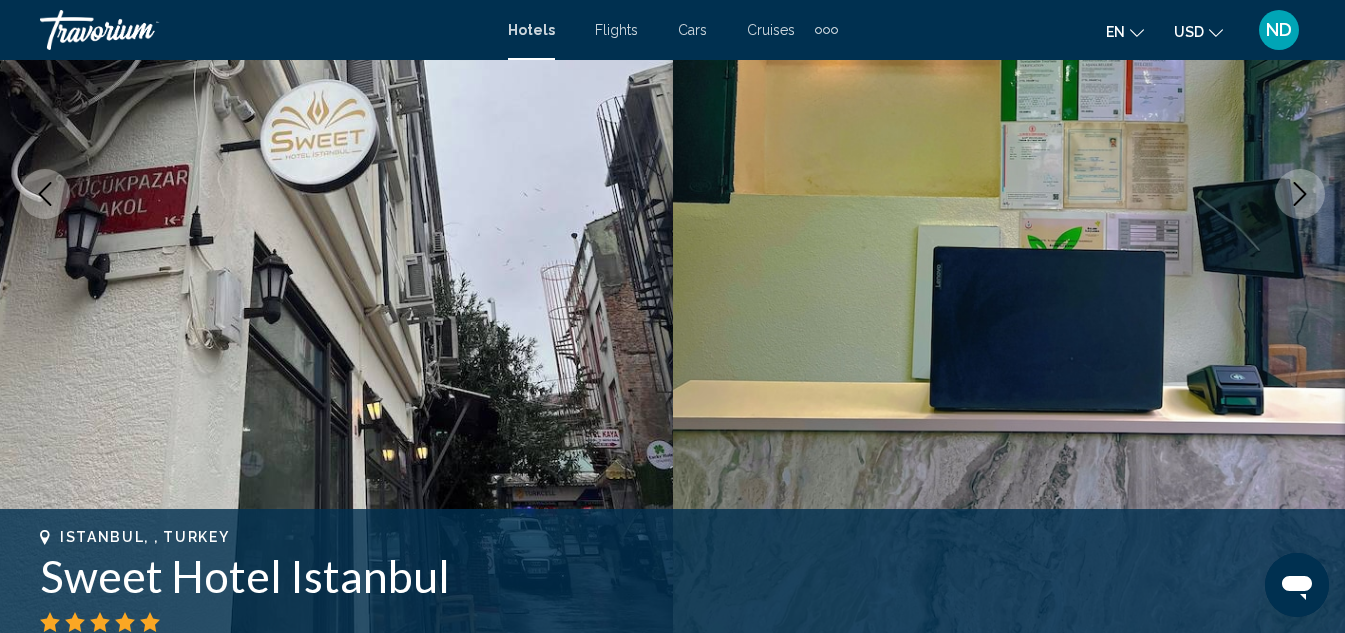 scroll, scrollTop: 294, scrollLeft: 0, axis: vertical 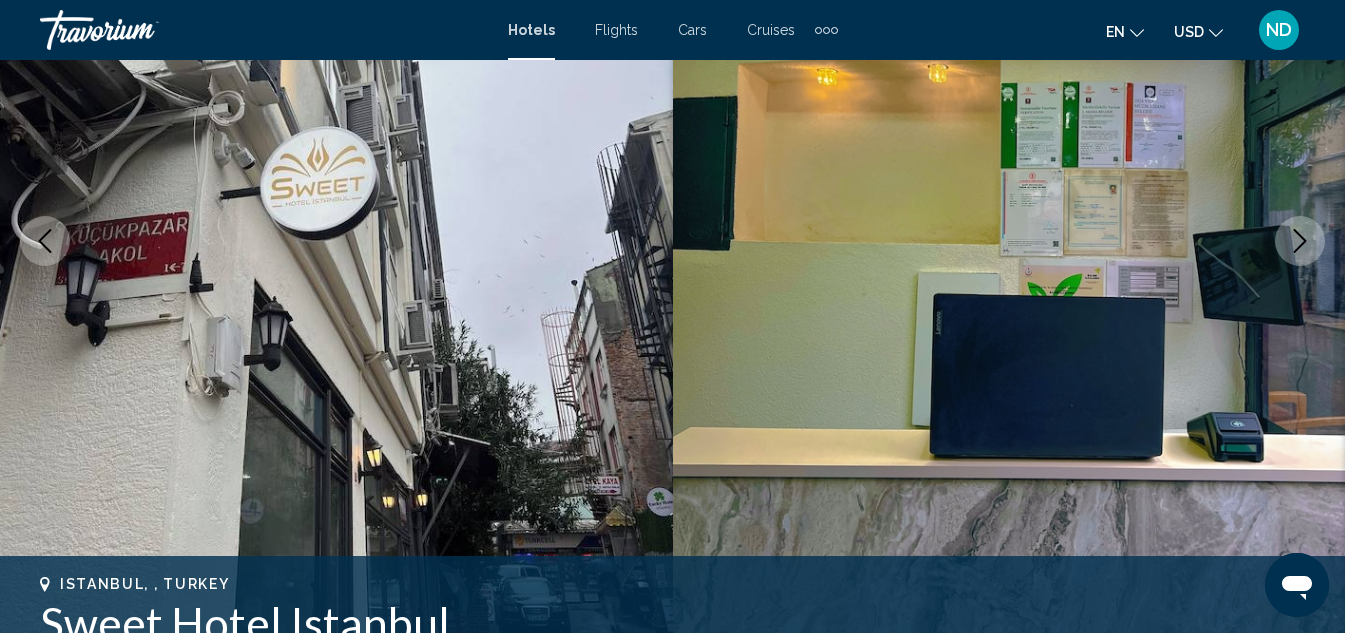 click 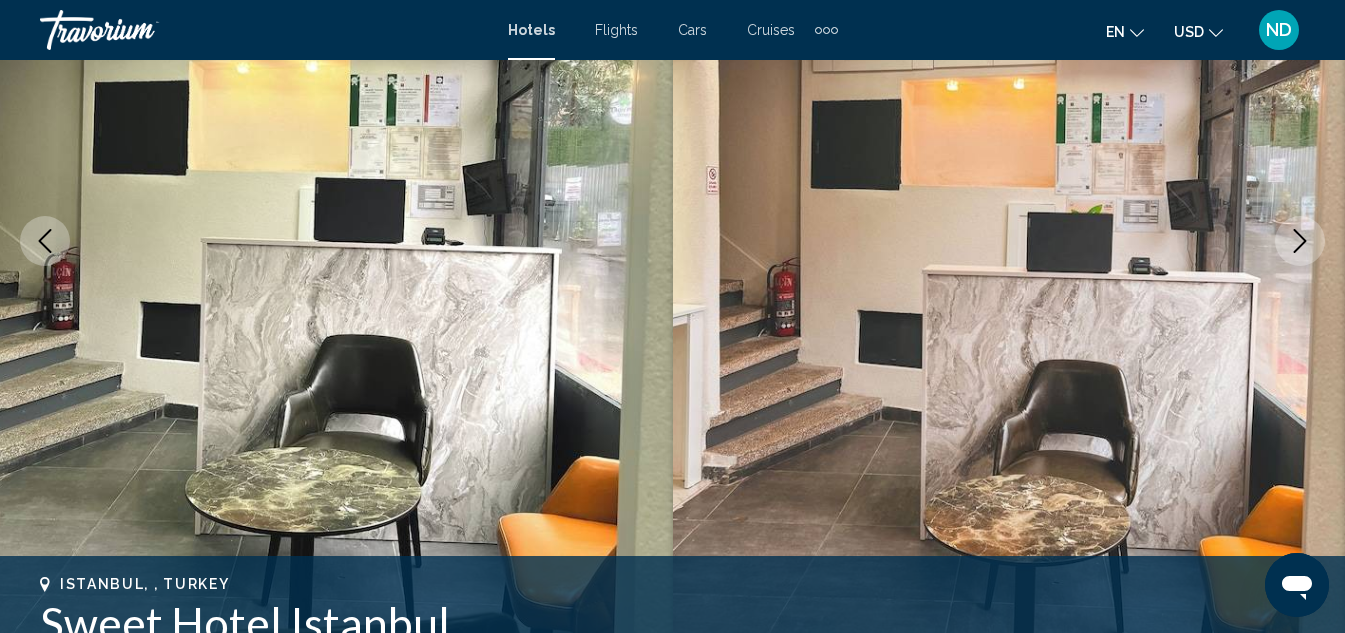 click 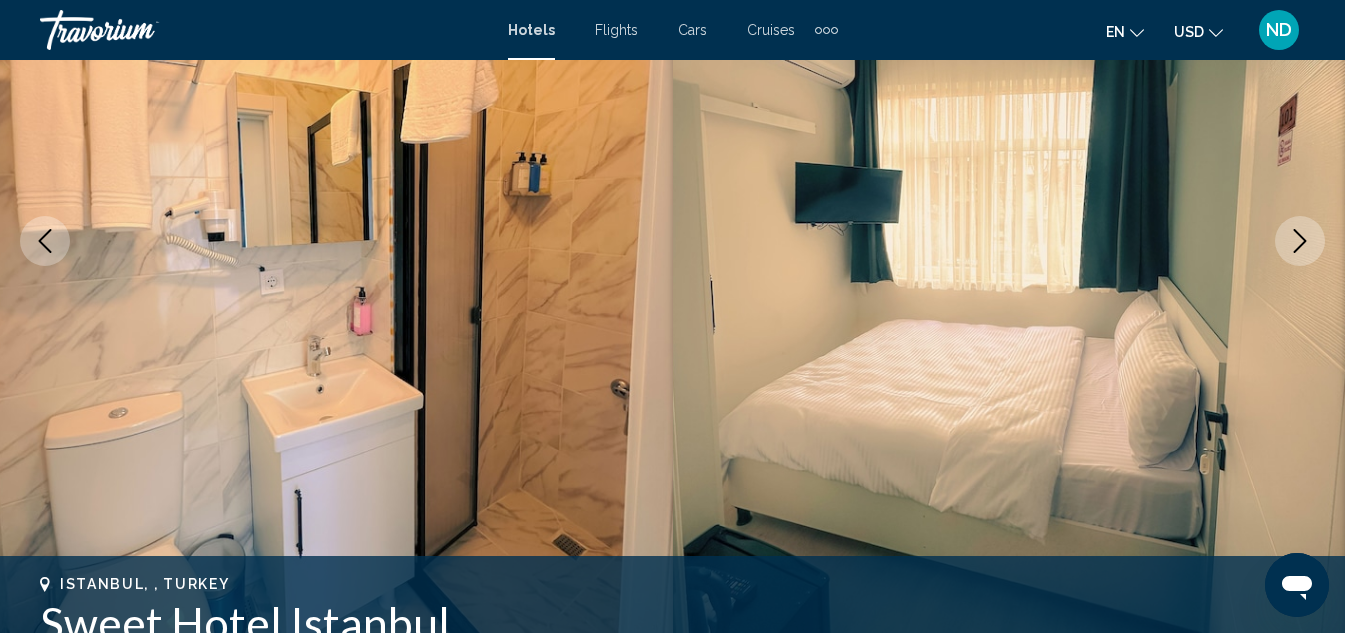click 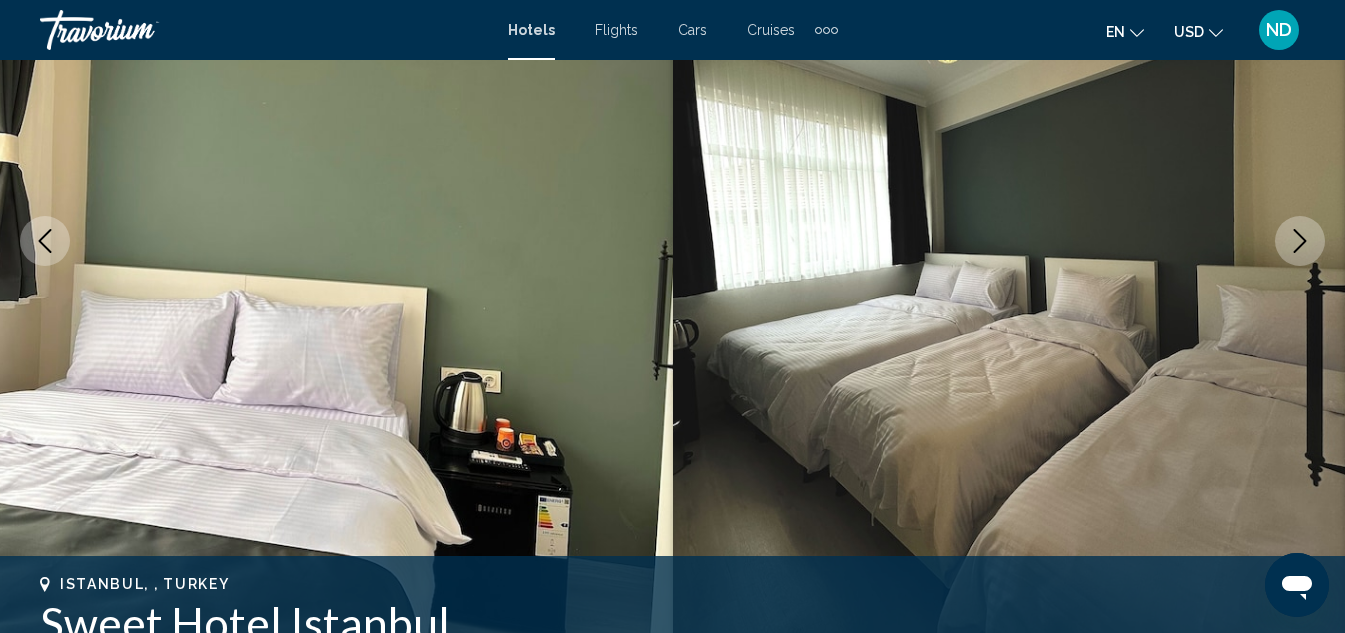 click 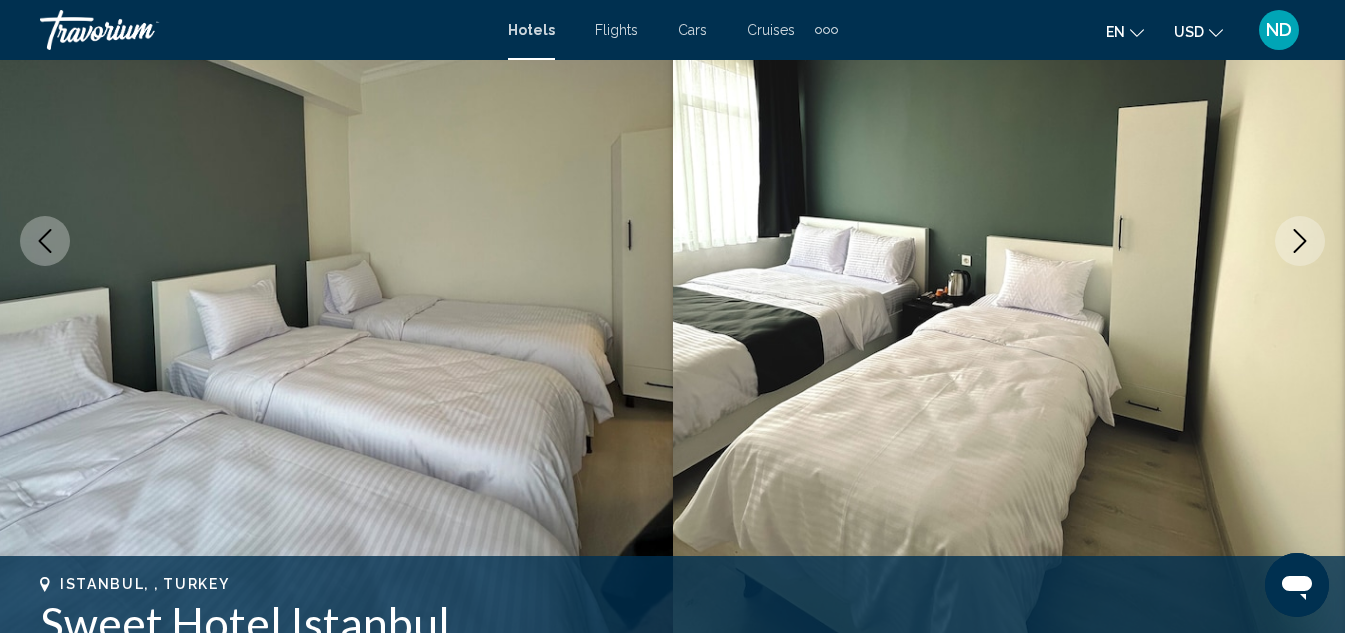 click 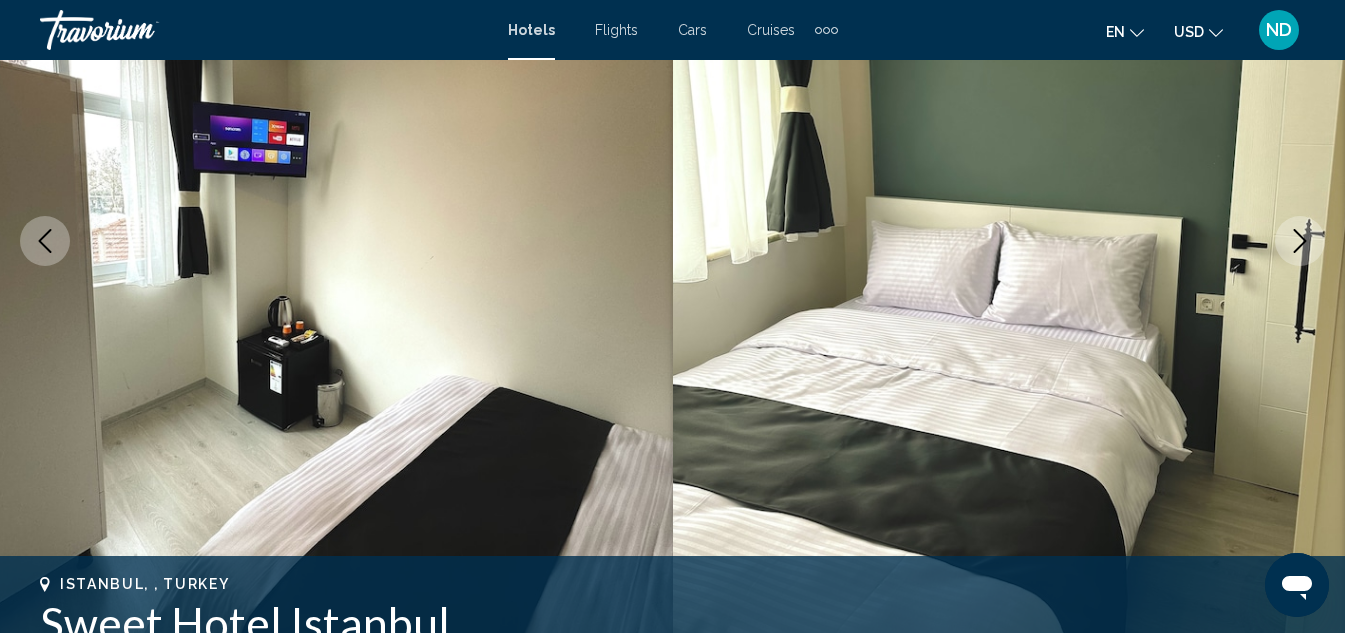 click 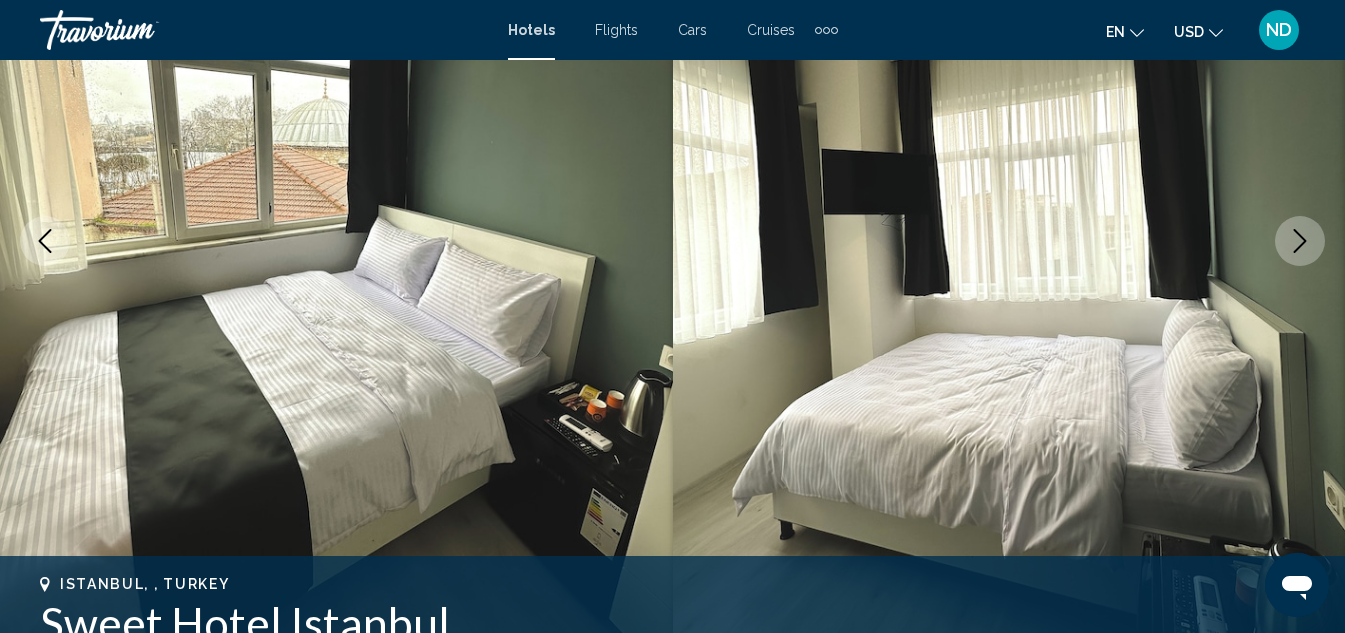 click 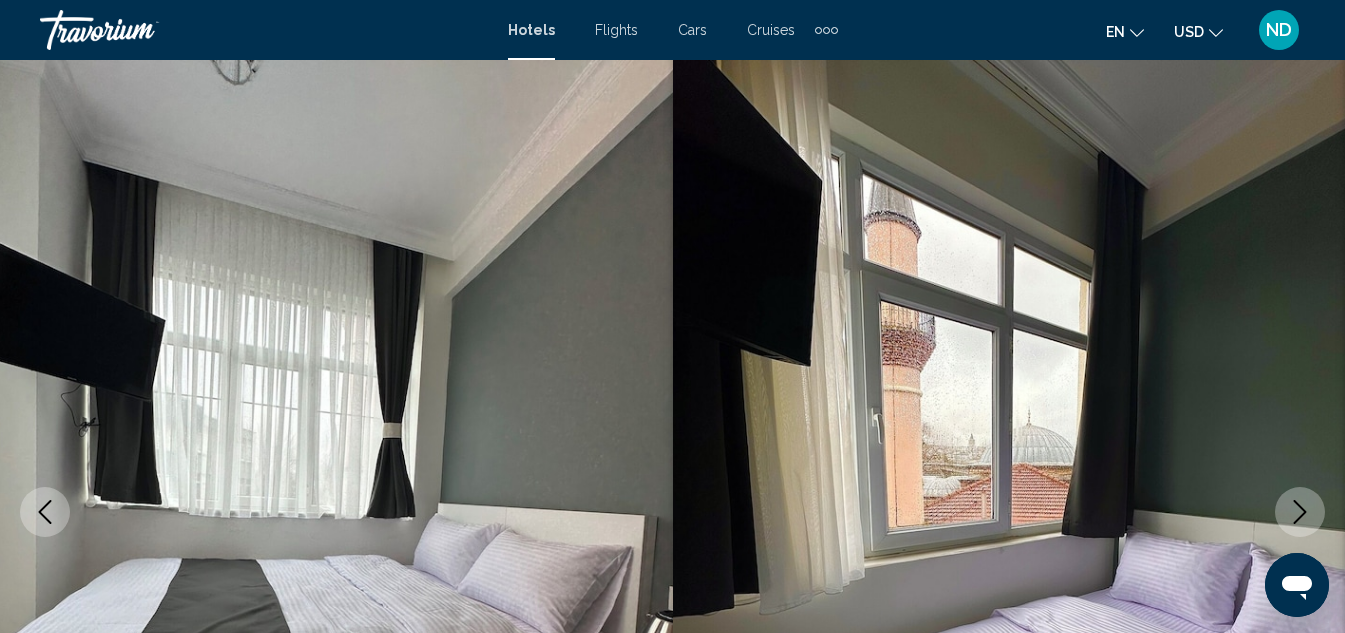 scroll, scrollTop: 0, scrollLeft: 0, axis: both 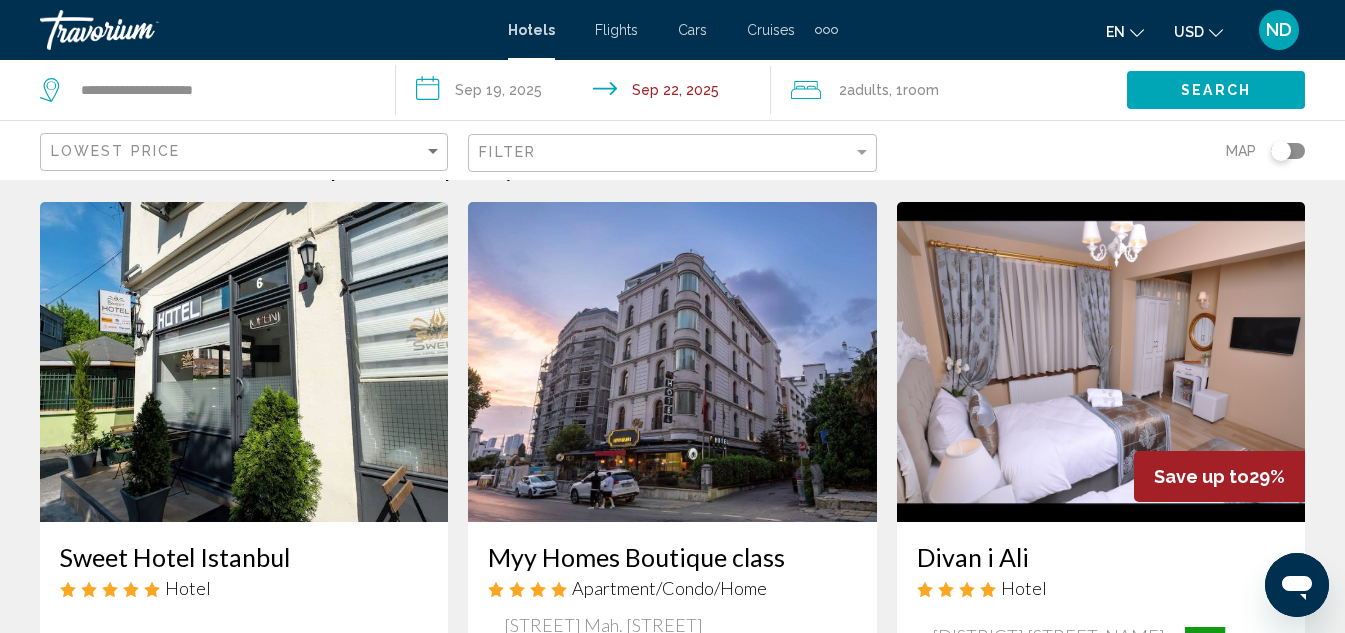 click at bounding box center (1101, 362) 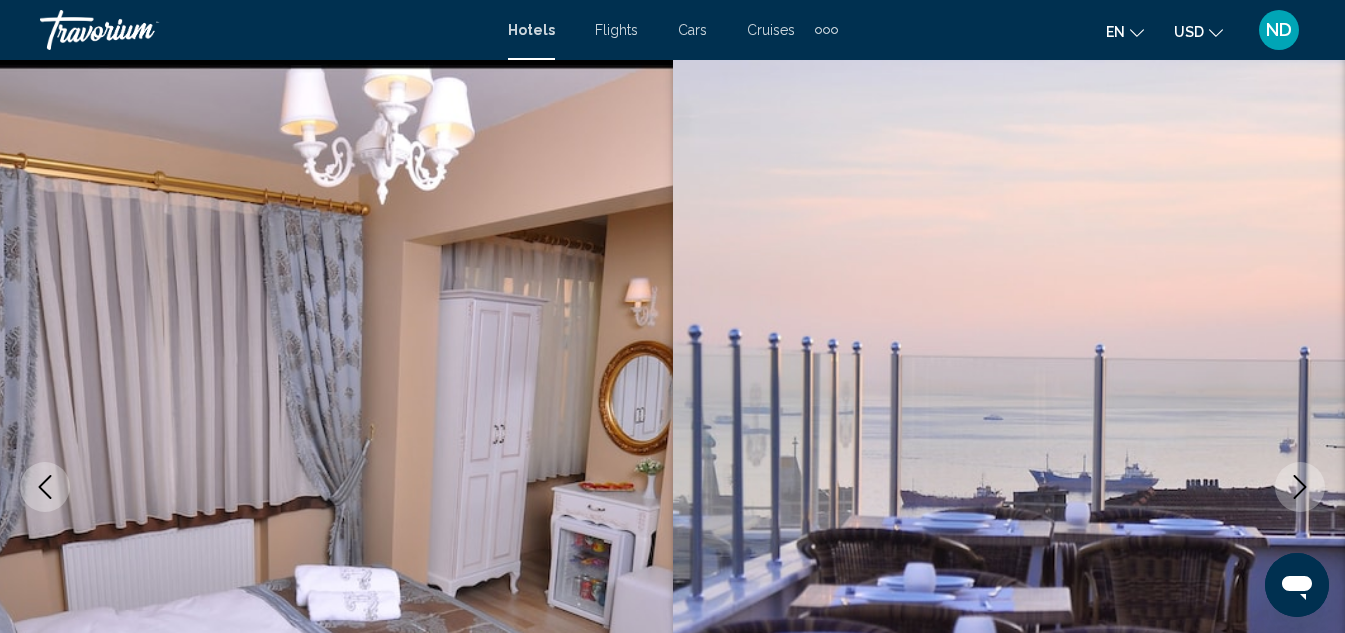 scroll, scrollTop: 219, scrollLeft: 0, axis: vertical 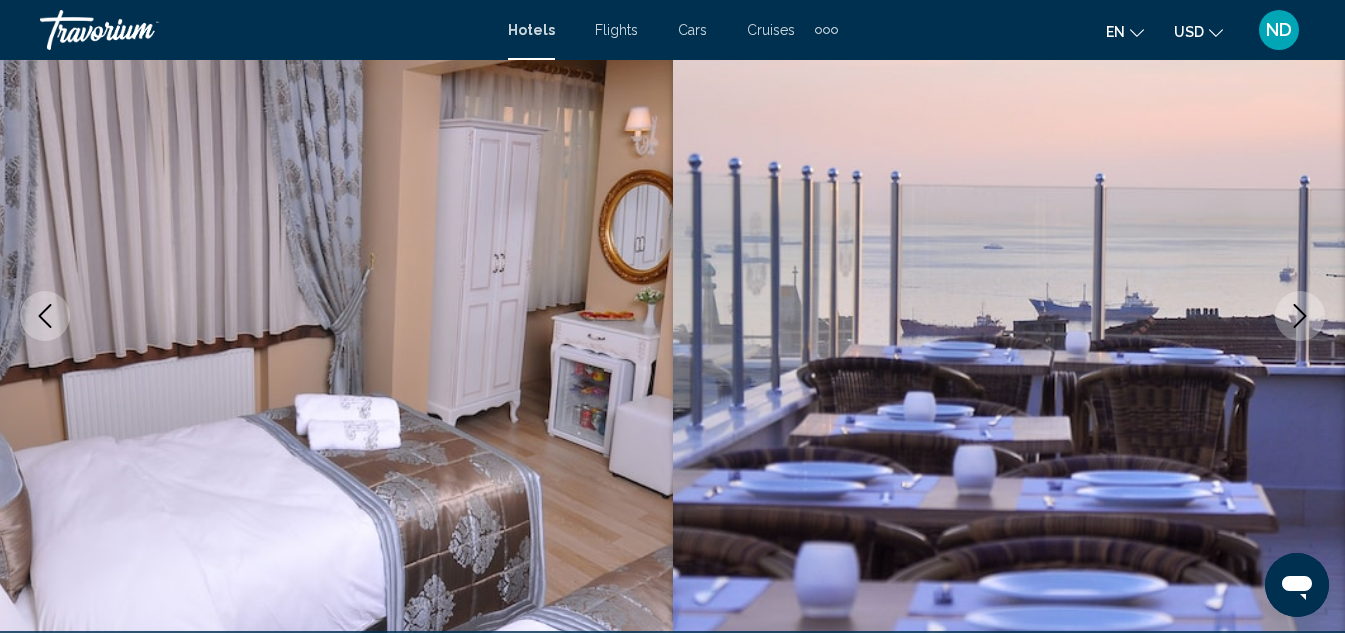 click 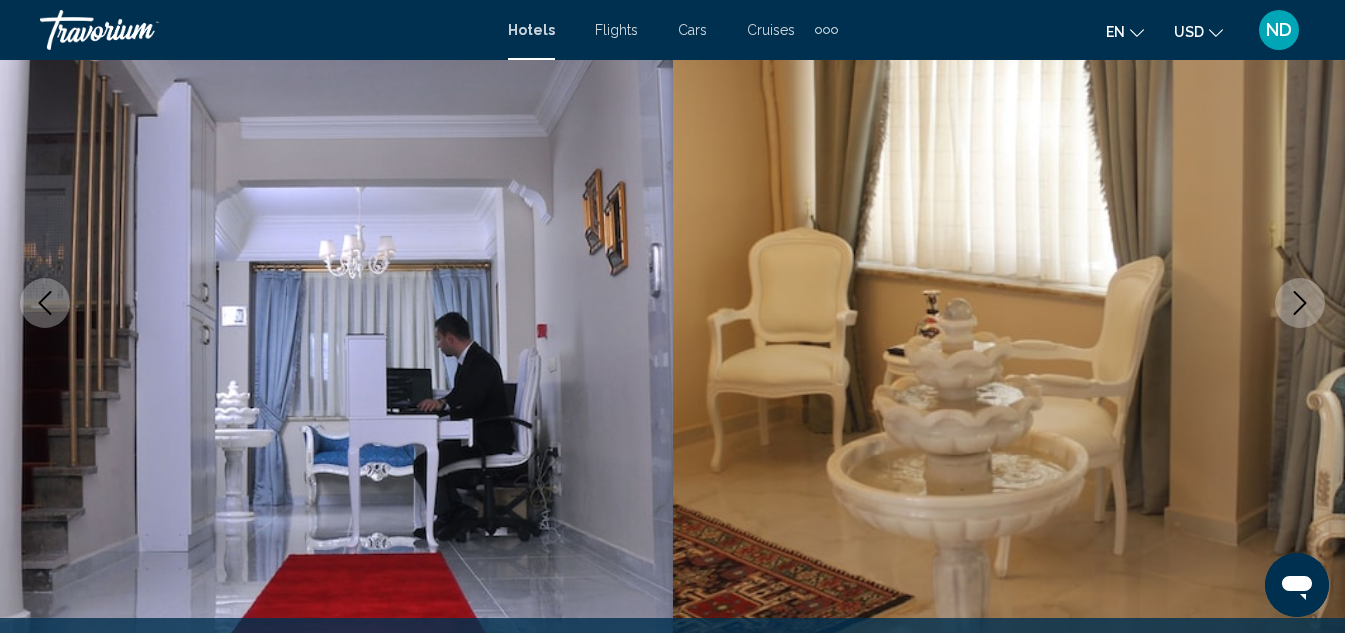 scroll, scrollTop: 252, scrollLeft: 0, axis: vertical 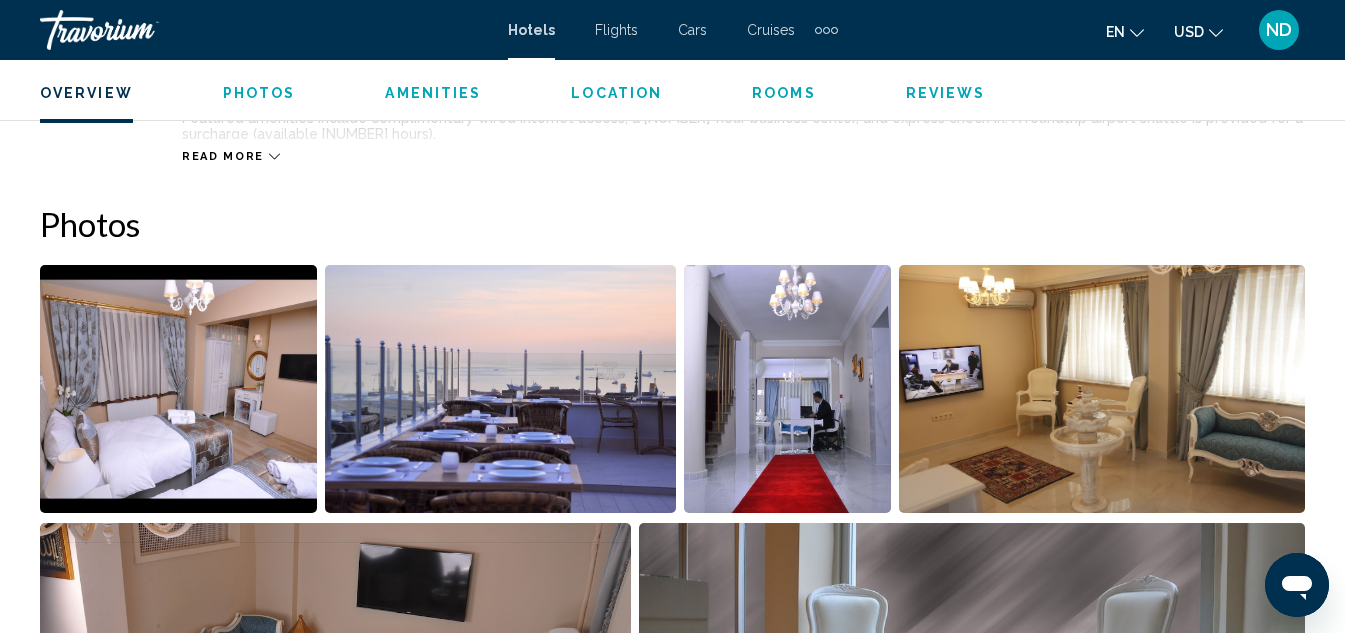 click at bounding box center (501, 389) 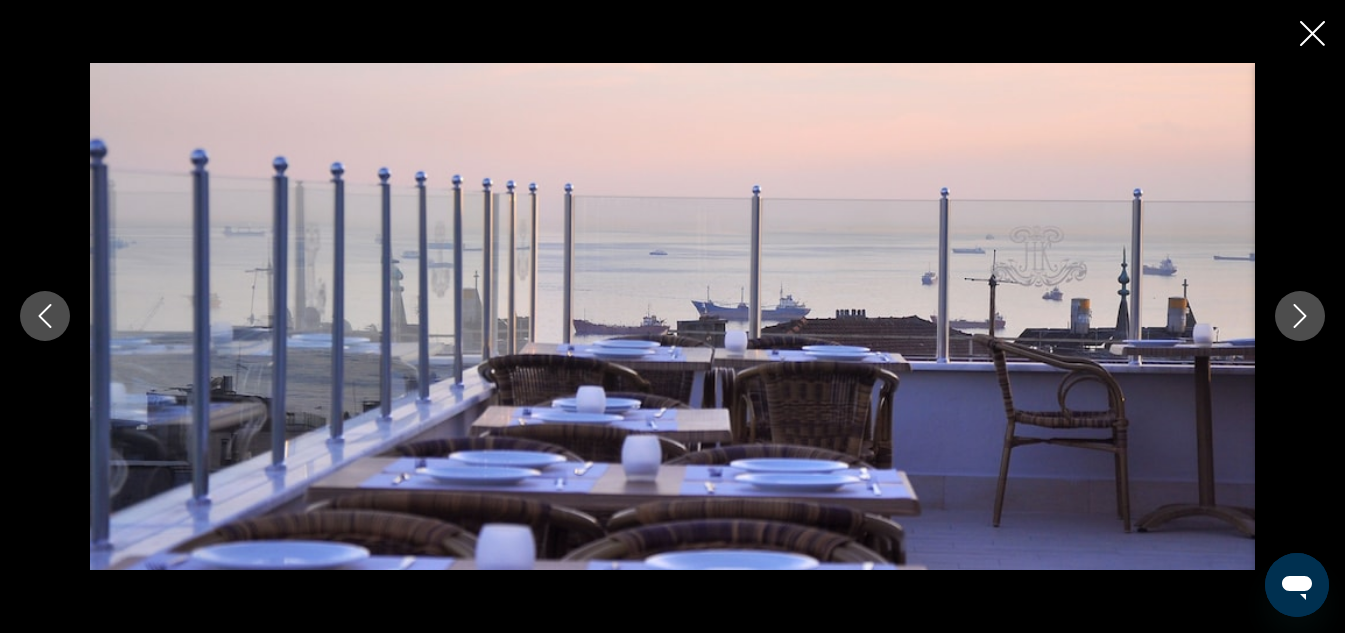 click at bounding box center [1300, 316] 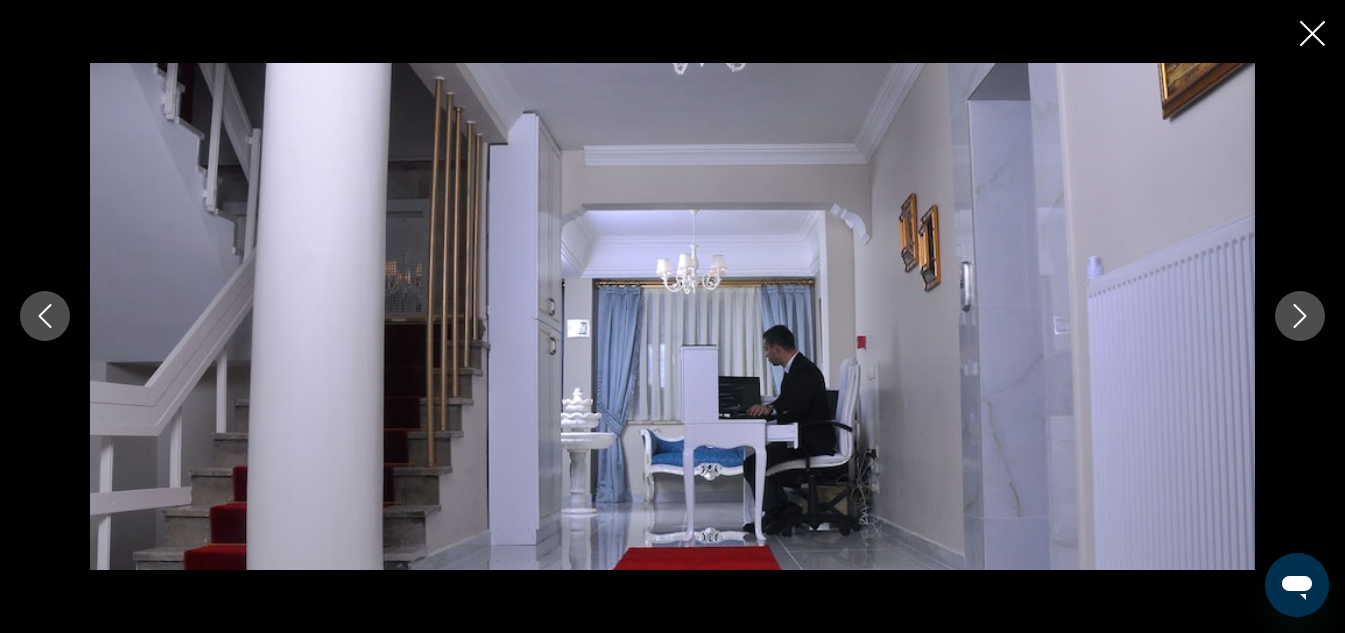 click at bounding box center [1300, 316] 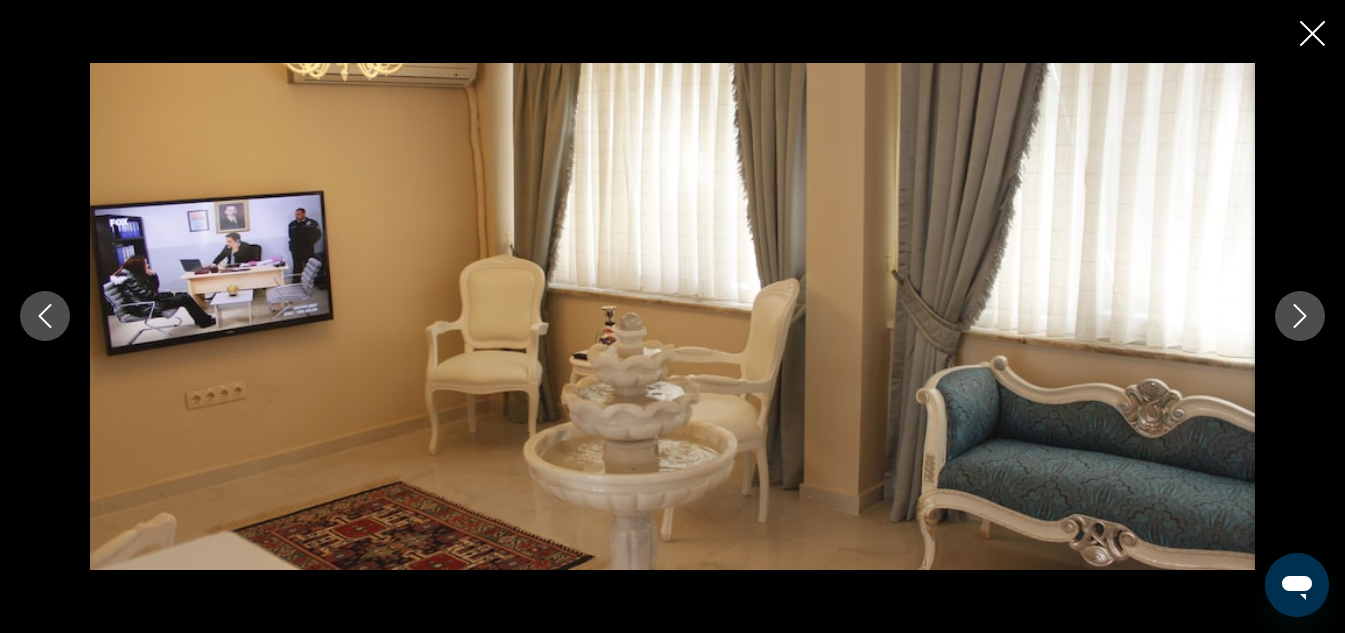 click at bounding box center (1300, 316) 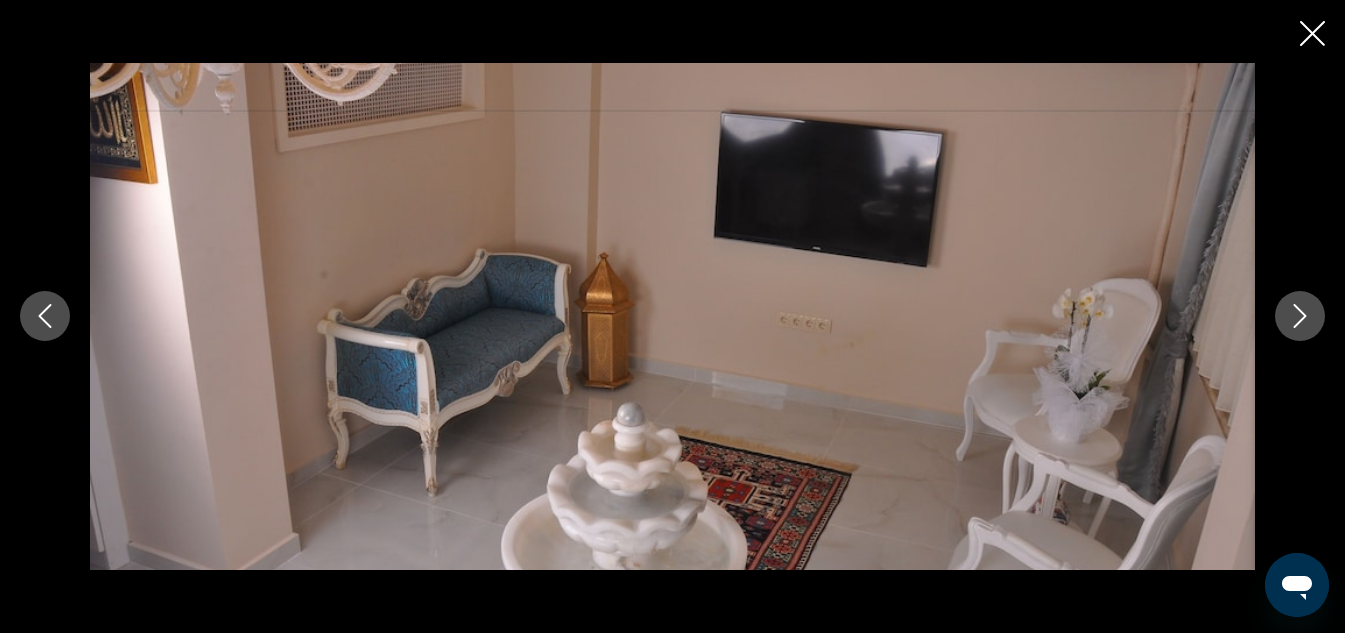 click at bounding box center (1300, 316) 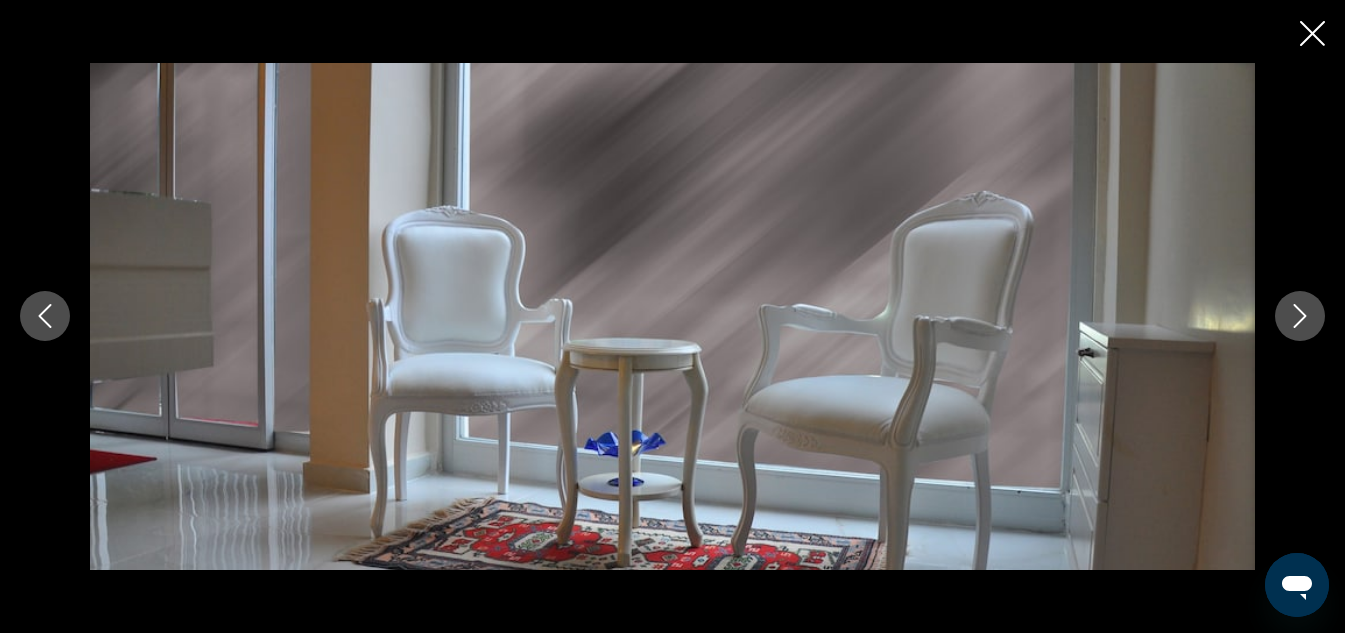 click at bounding box center [1300, 316] 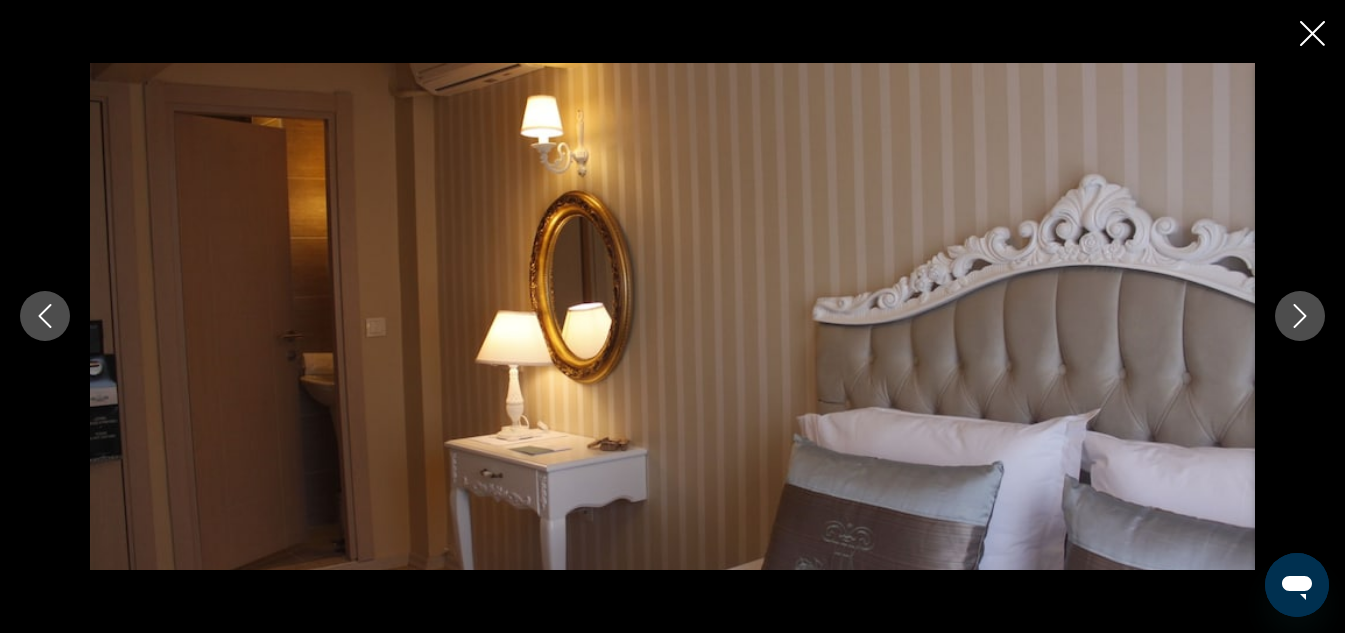 scroll, scrollTop: 1604, scrollLeft: 0, axis: vertical 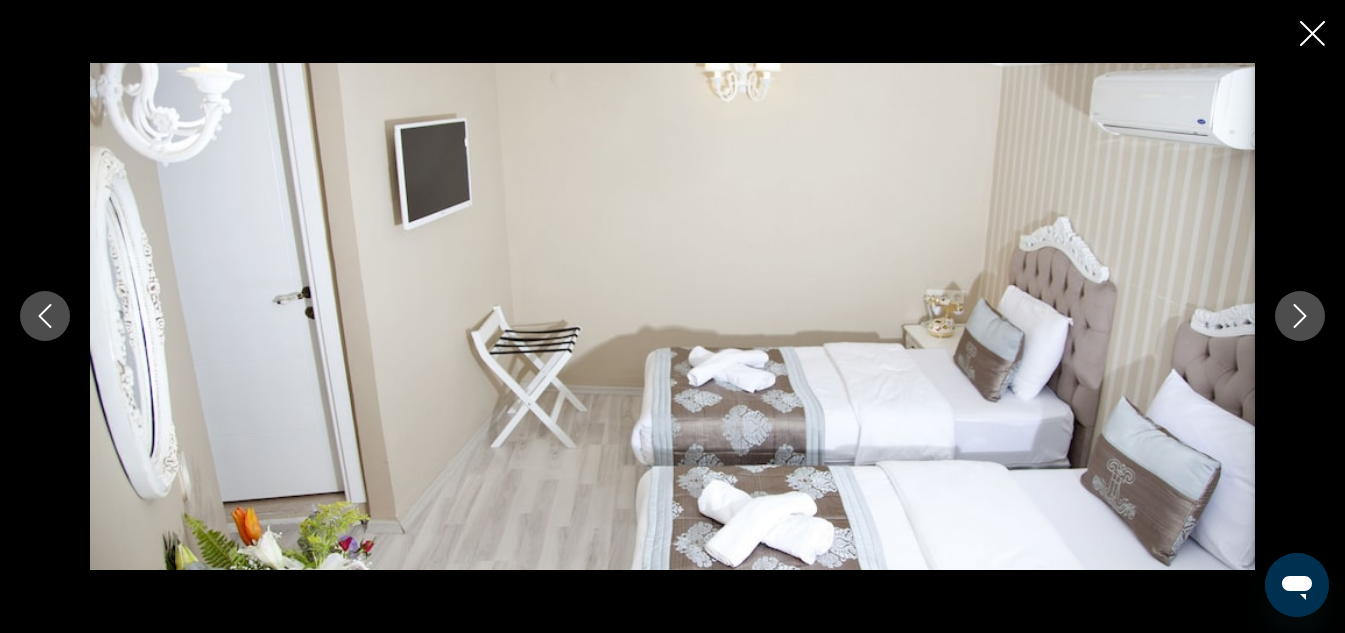 click at bounding box center (1300, 316) 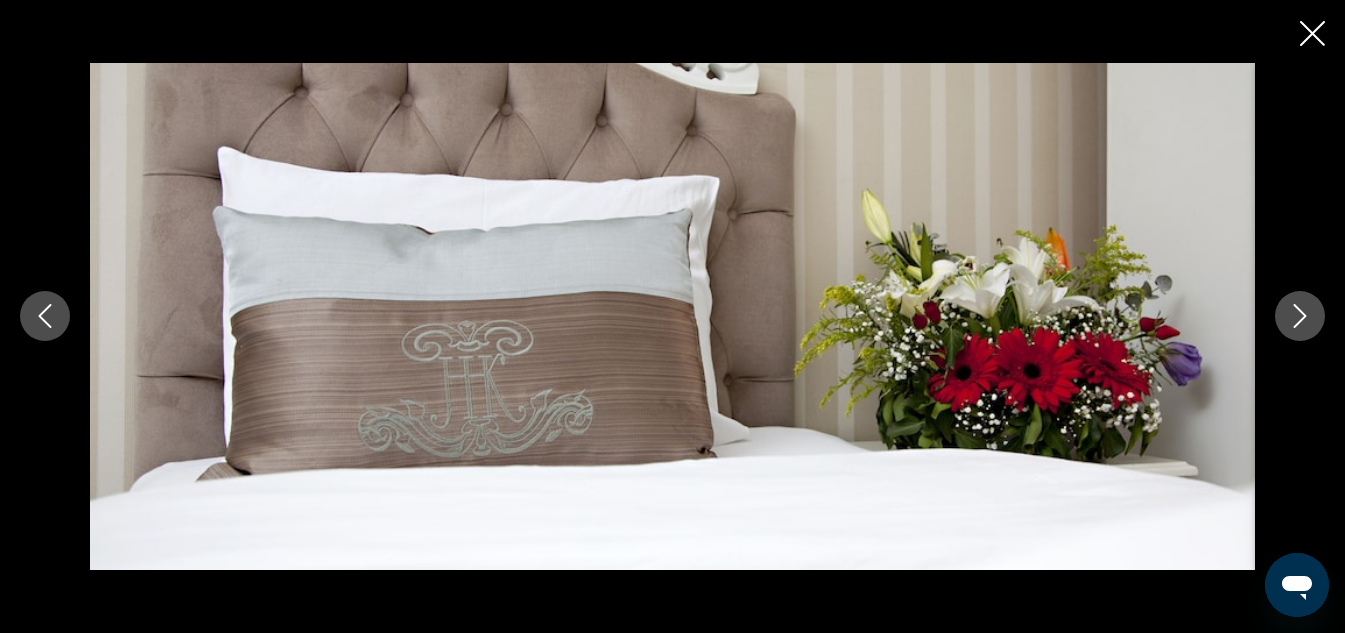 click at bounding box center (1300, 316) 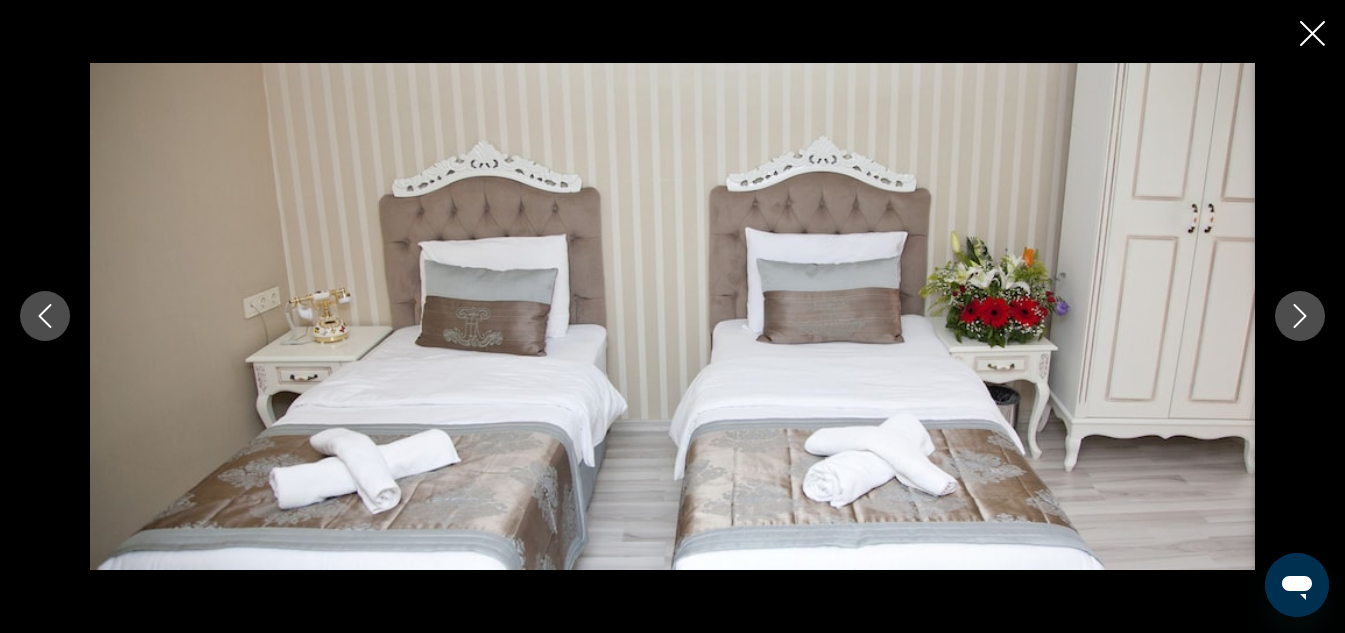 click at bounding box center (1300, 316) 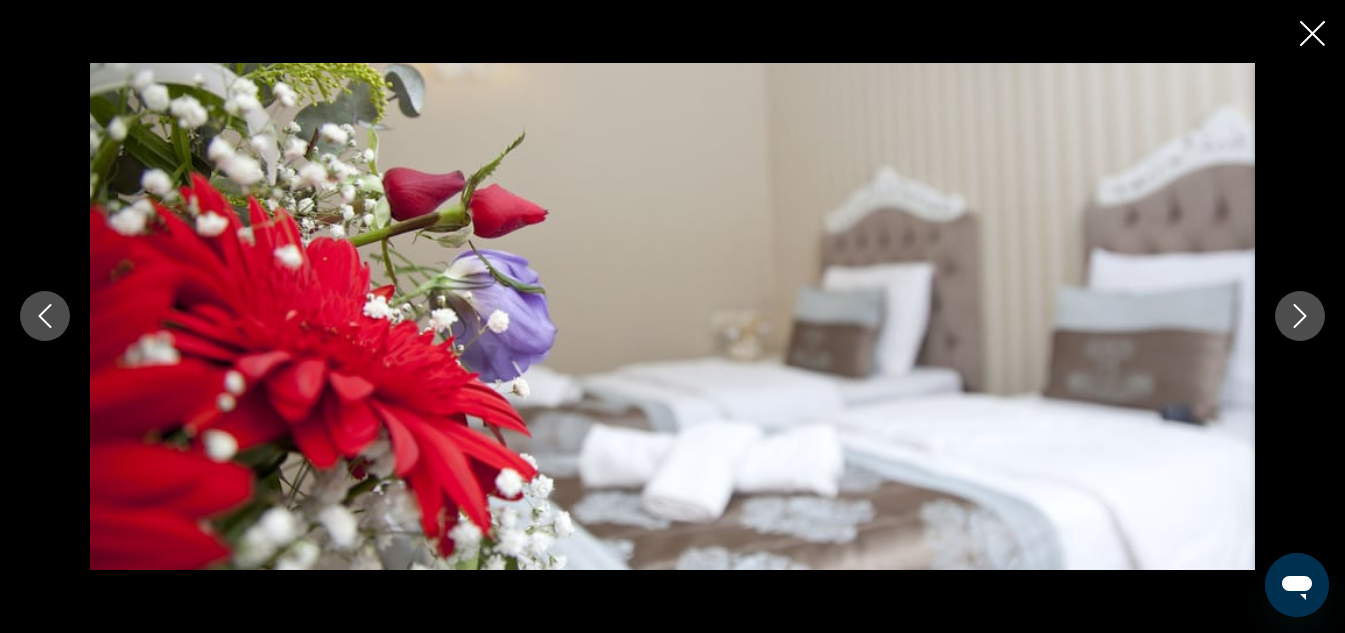 click at bounding box center [1300, 316] 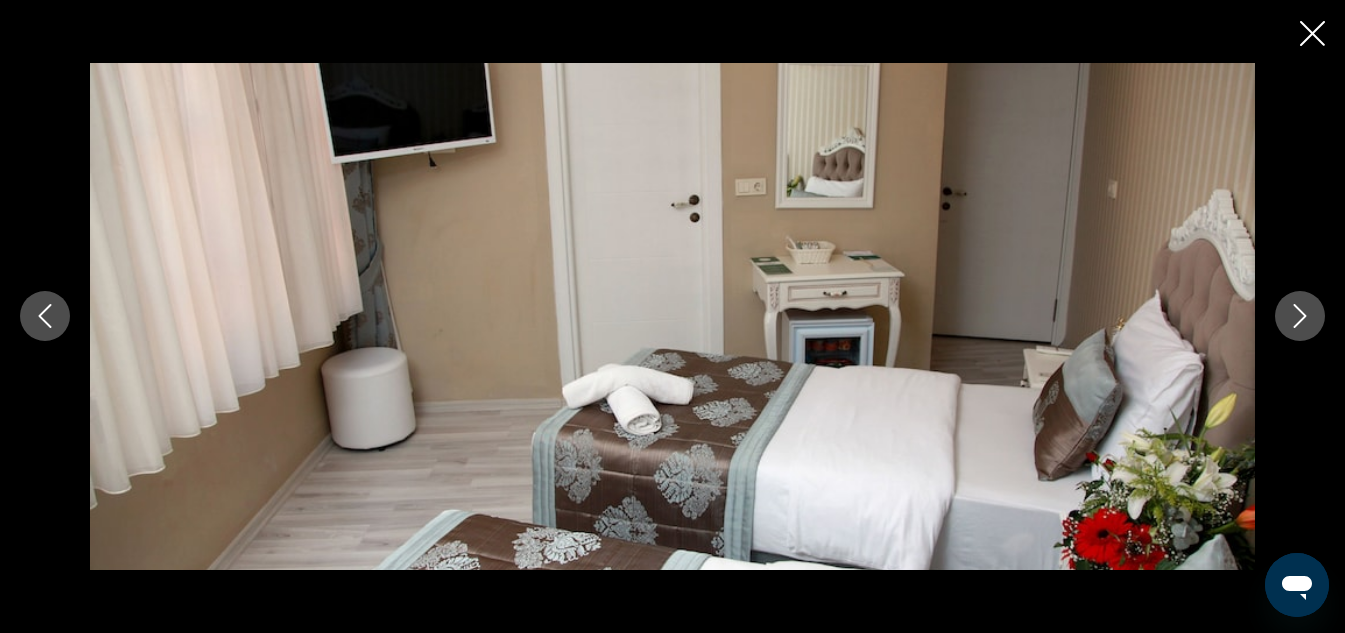 click at bounding box center [1300, 316] 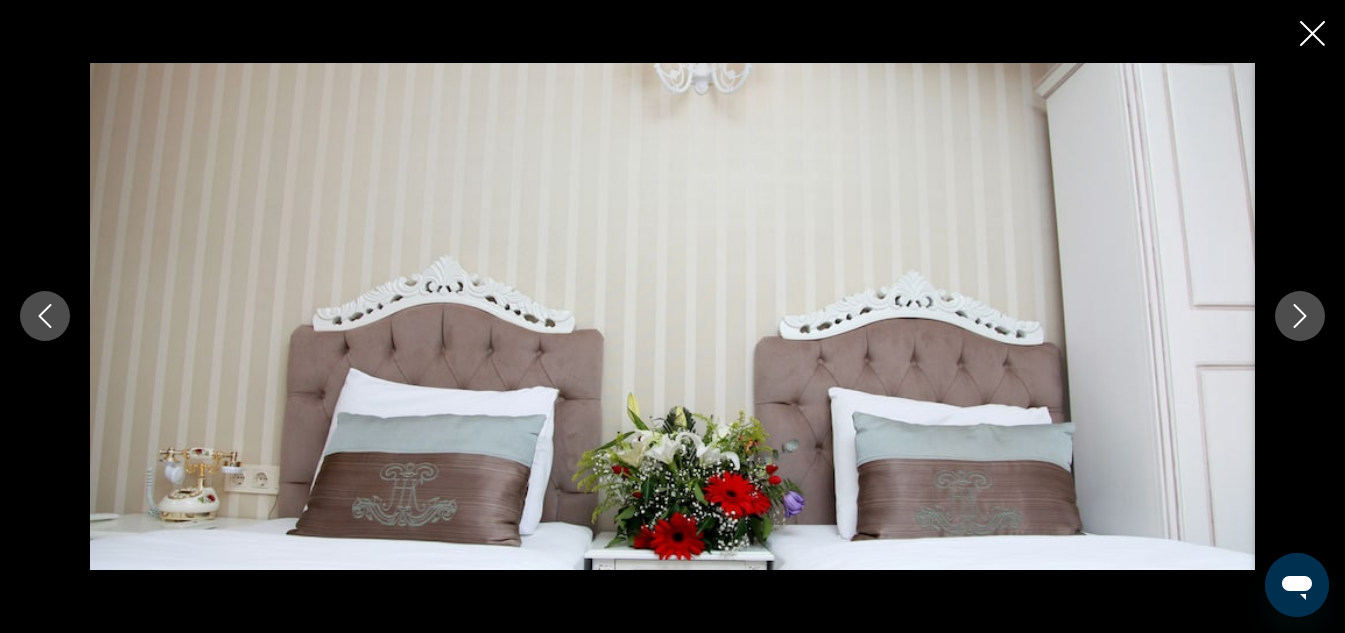 click 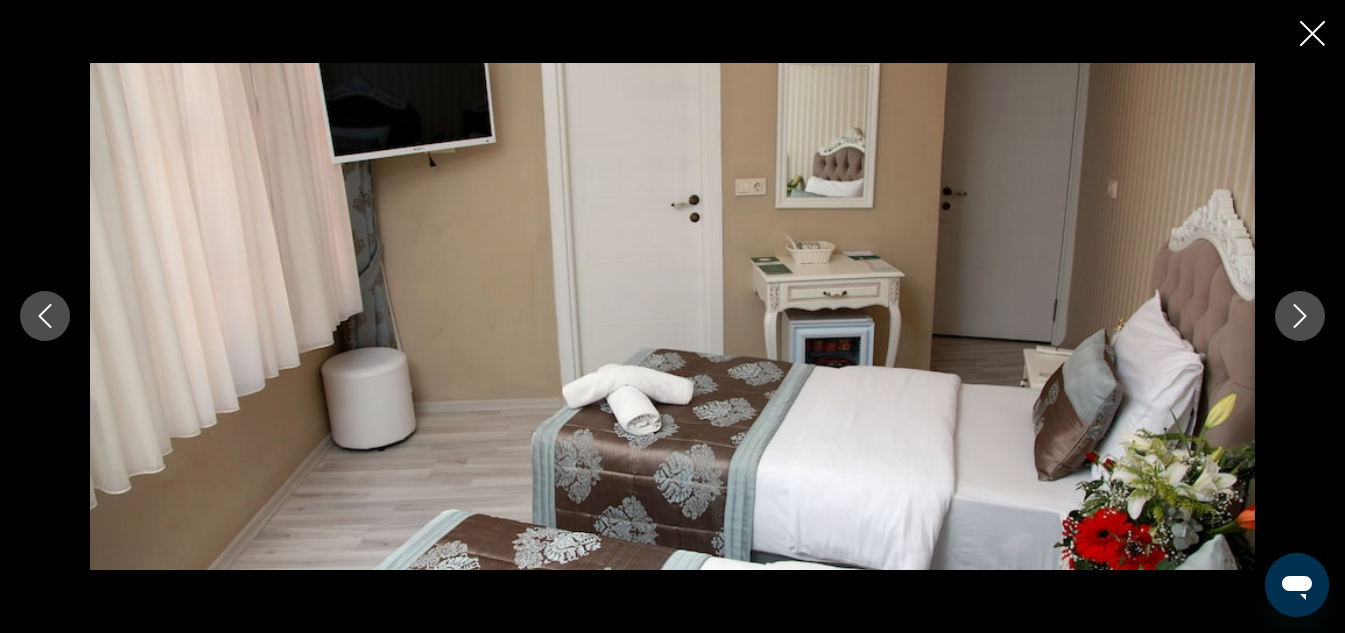 click 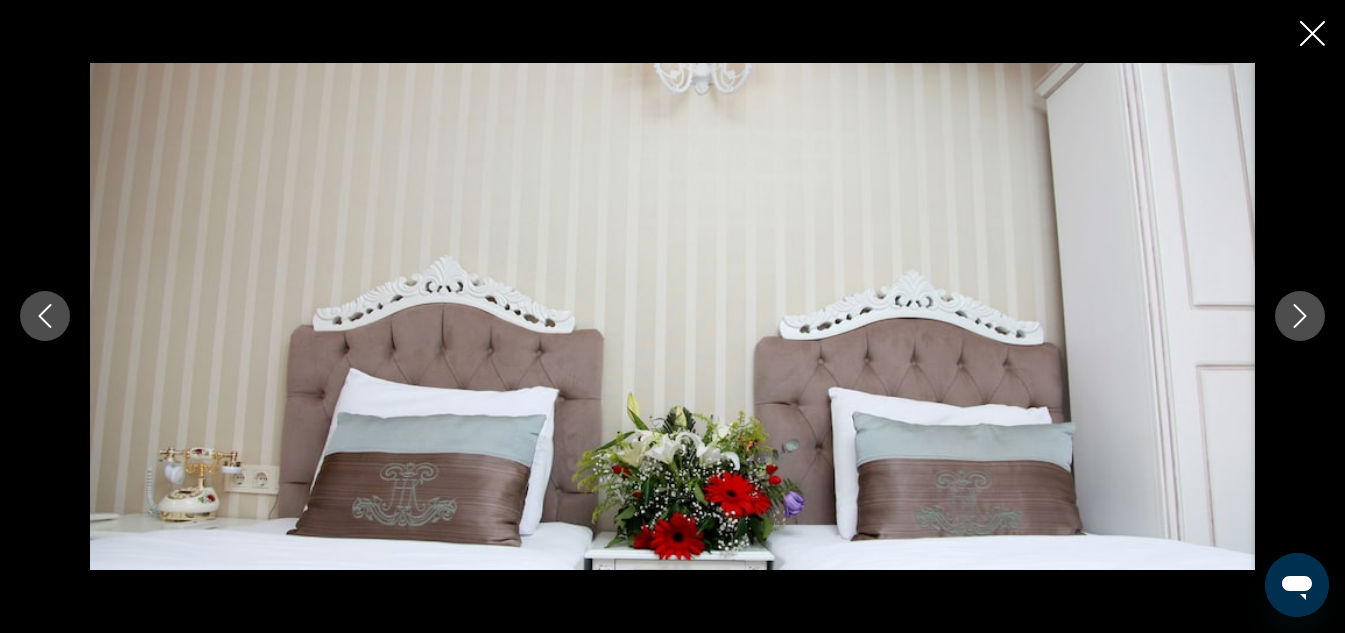 click 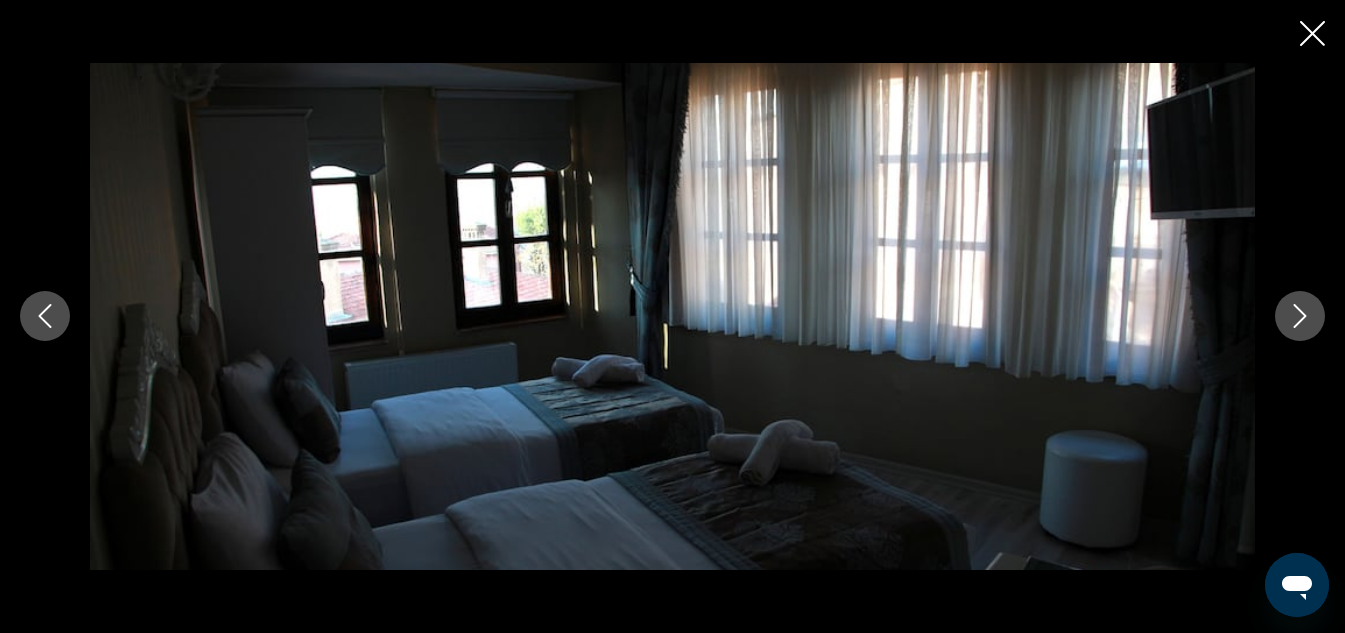 click 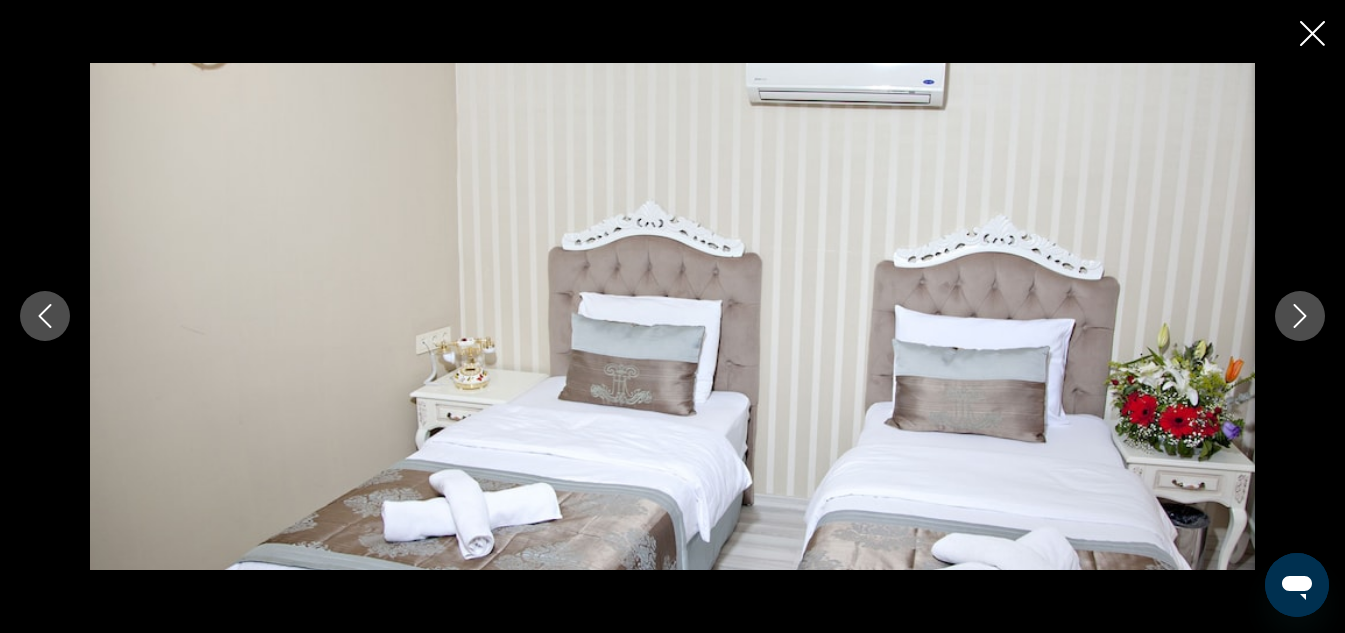 click 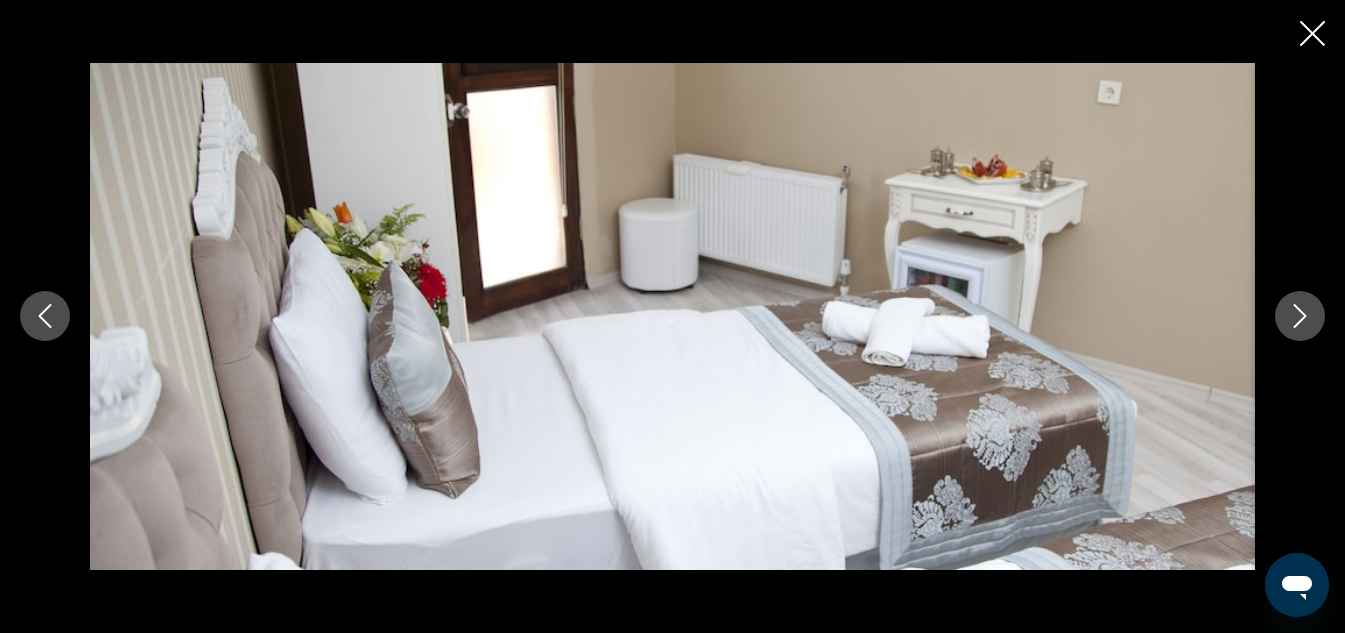 click 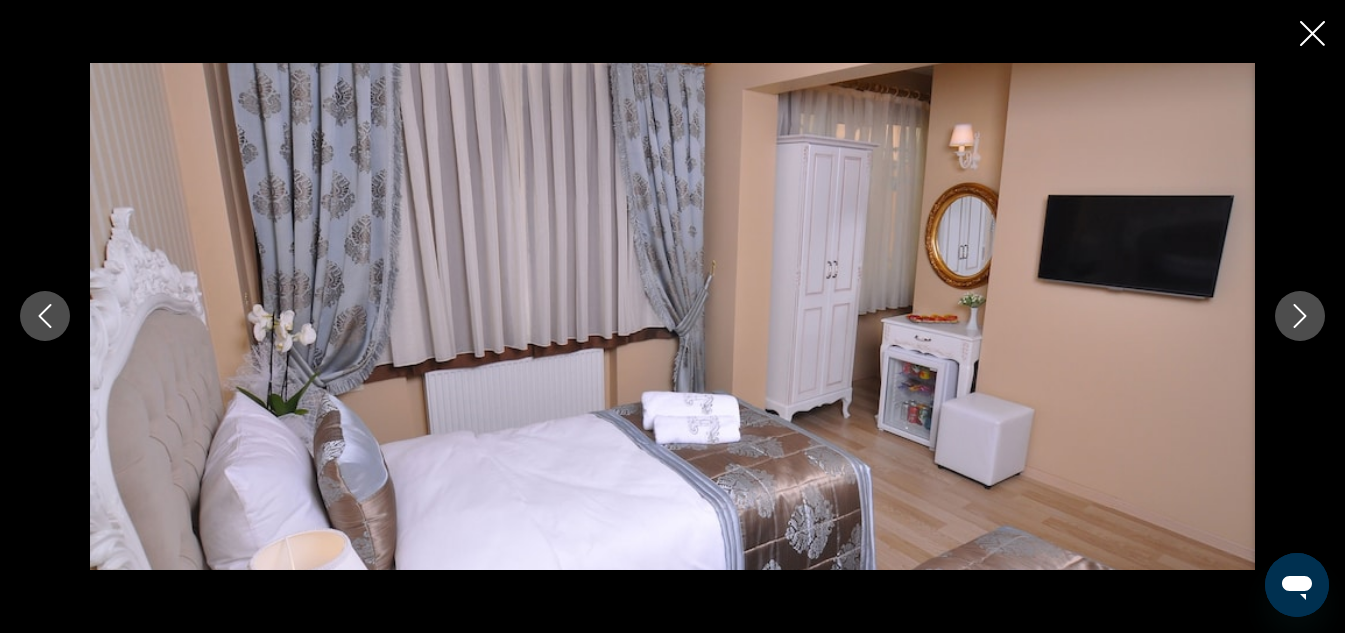 click 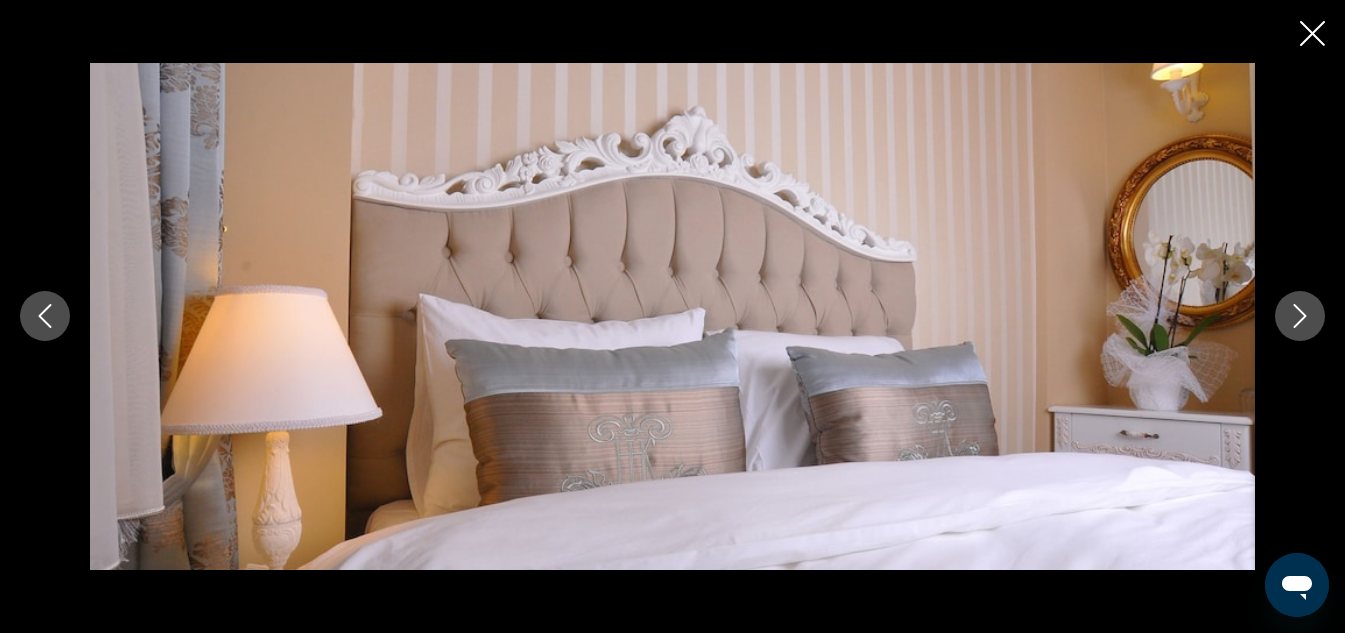 click 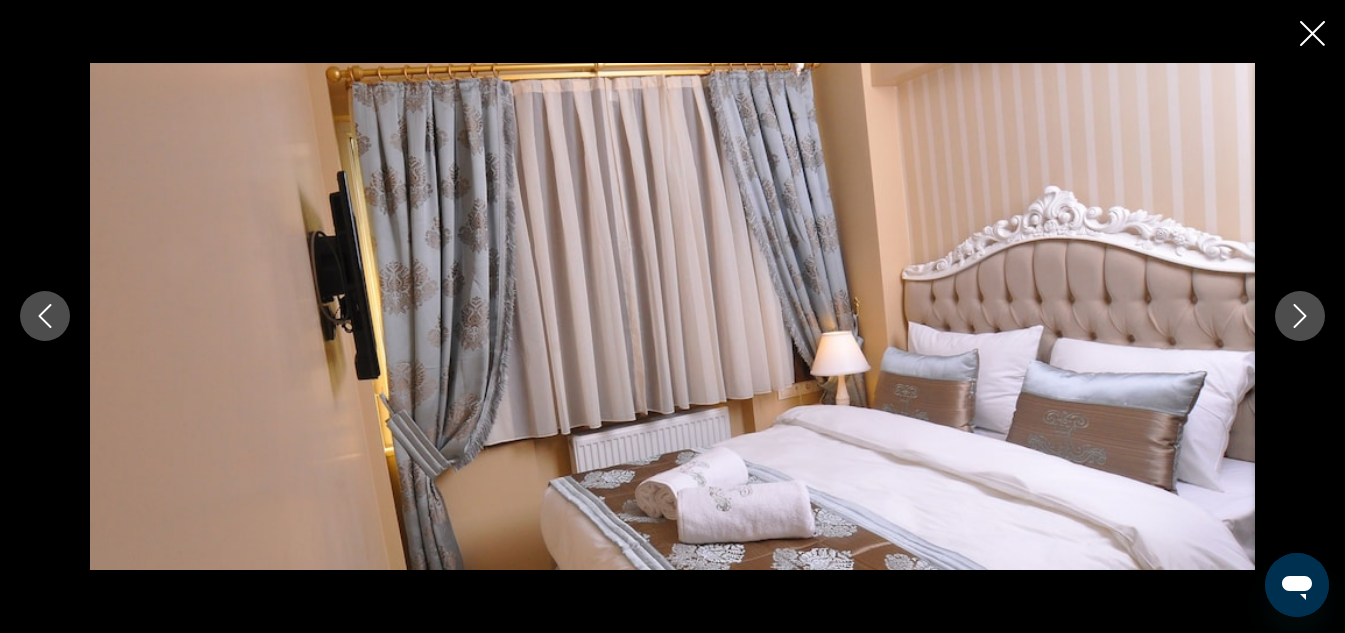 click 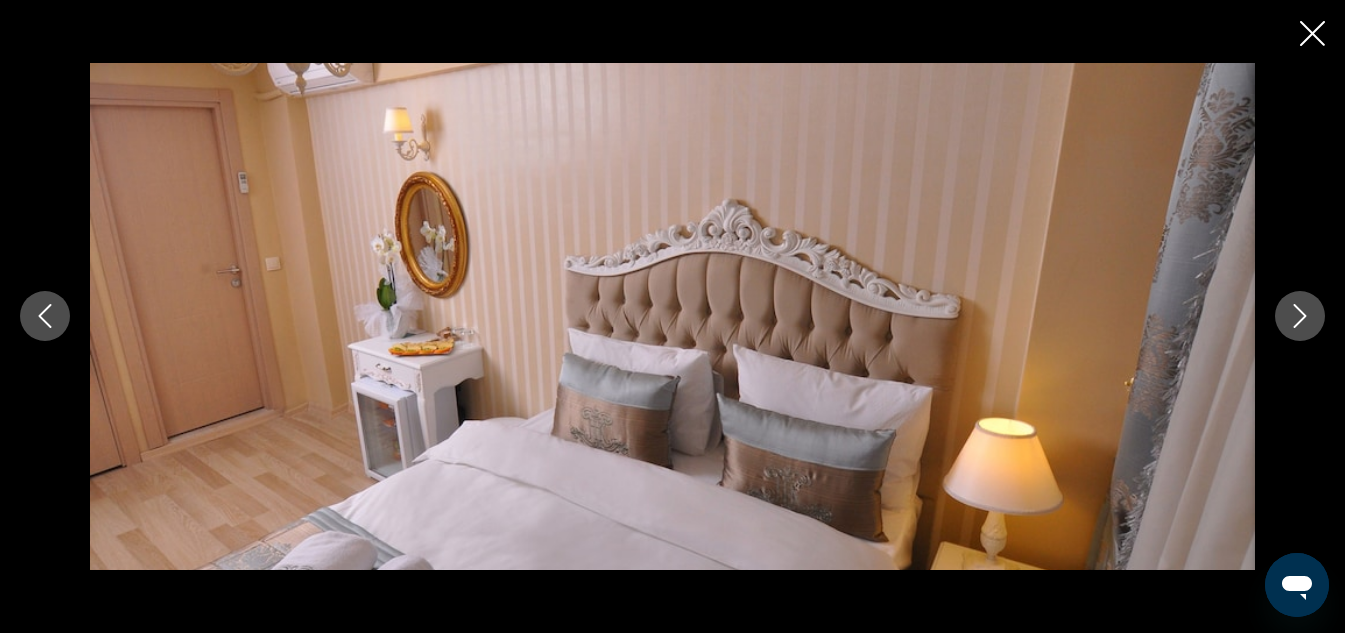 click 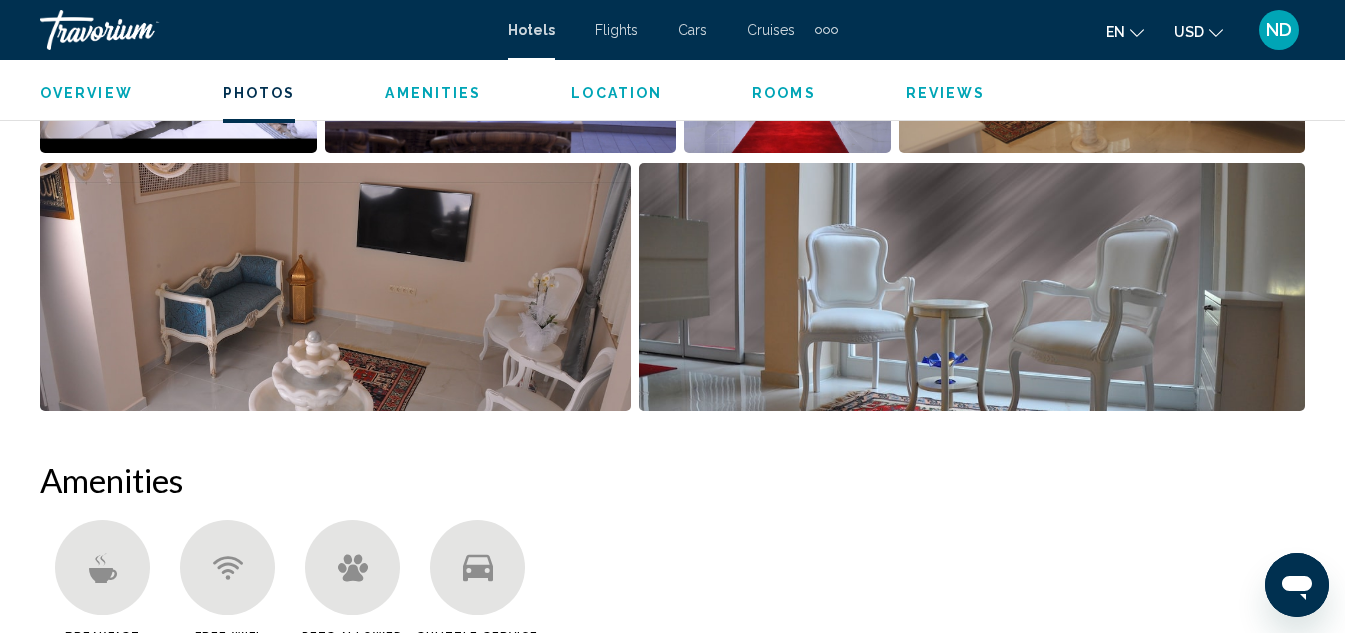 click on "Breakfast
Free WiFi
Pets Allowed
Shuttle Service" at bounding box center [672, 589] 